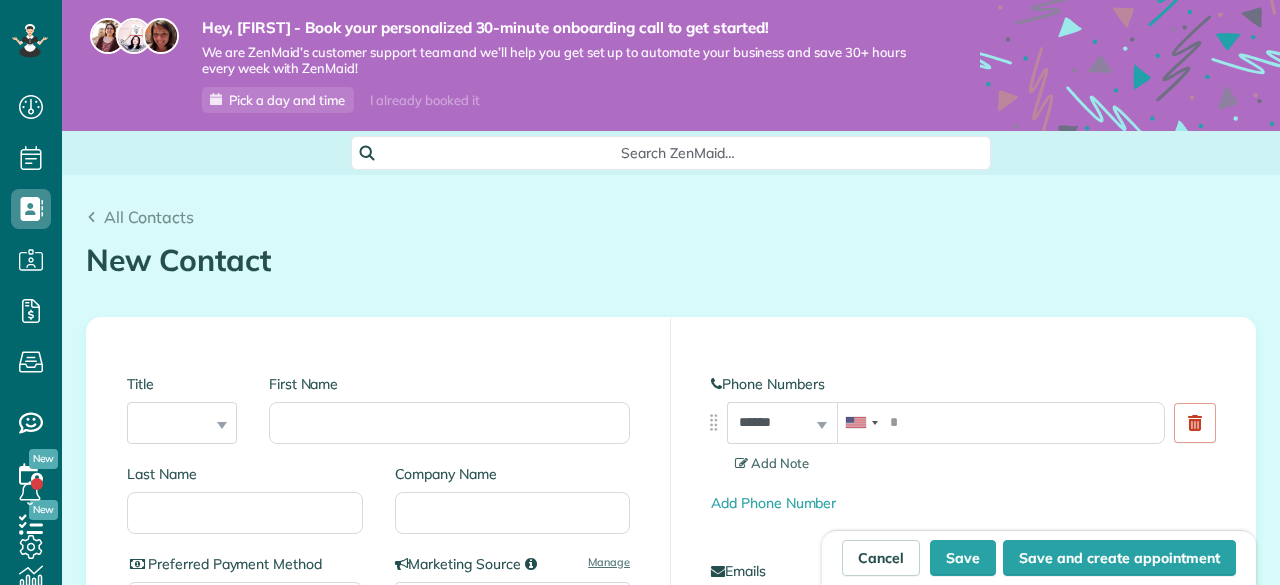 scroll, scrollTop: 0, scrollLeft: 0, axis: both 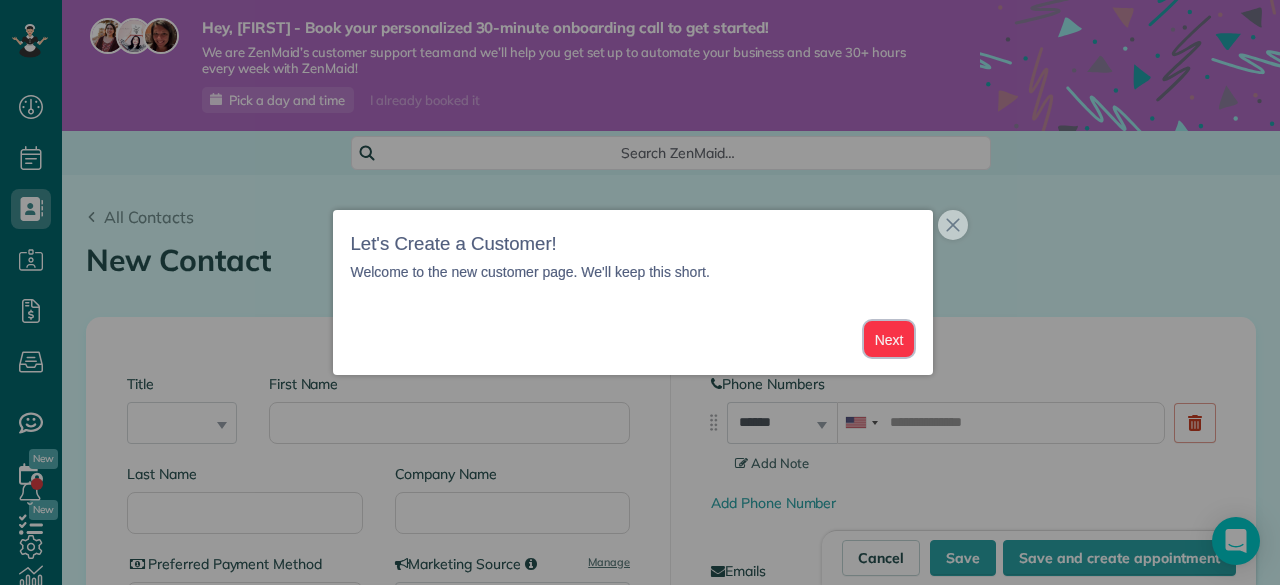 click on "Next" at bounding box center [889, 339] 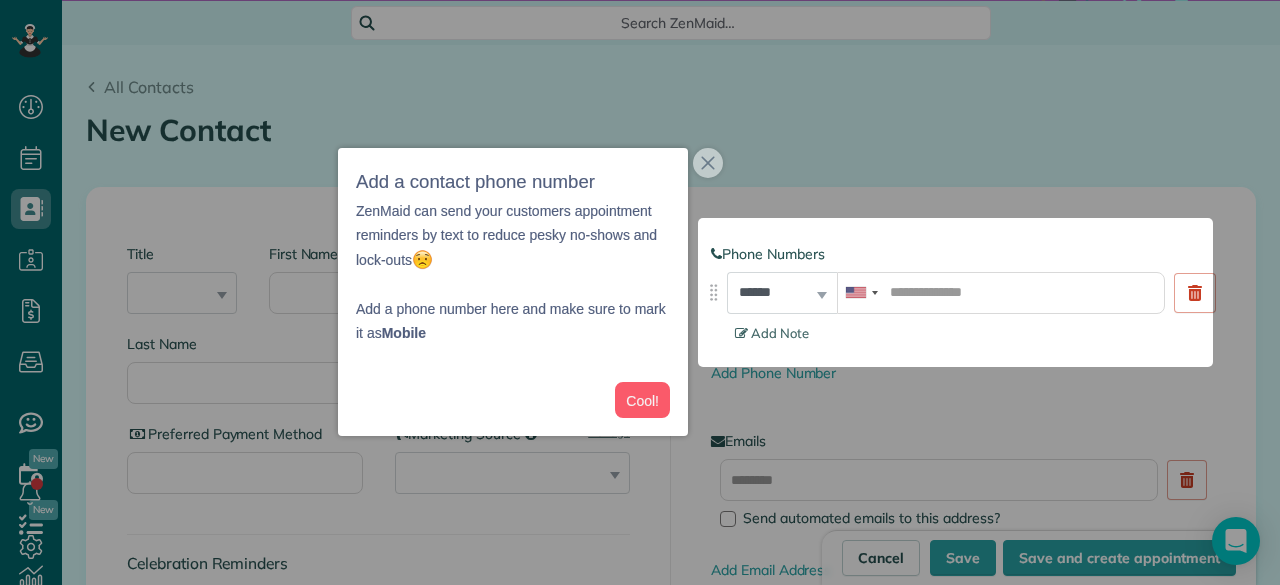 scroll, scrollTop: 150, scrollLeft: 0, axis: vertical 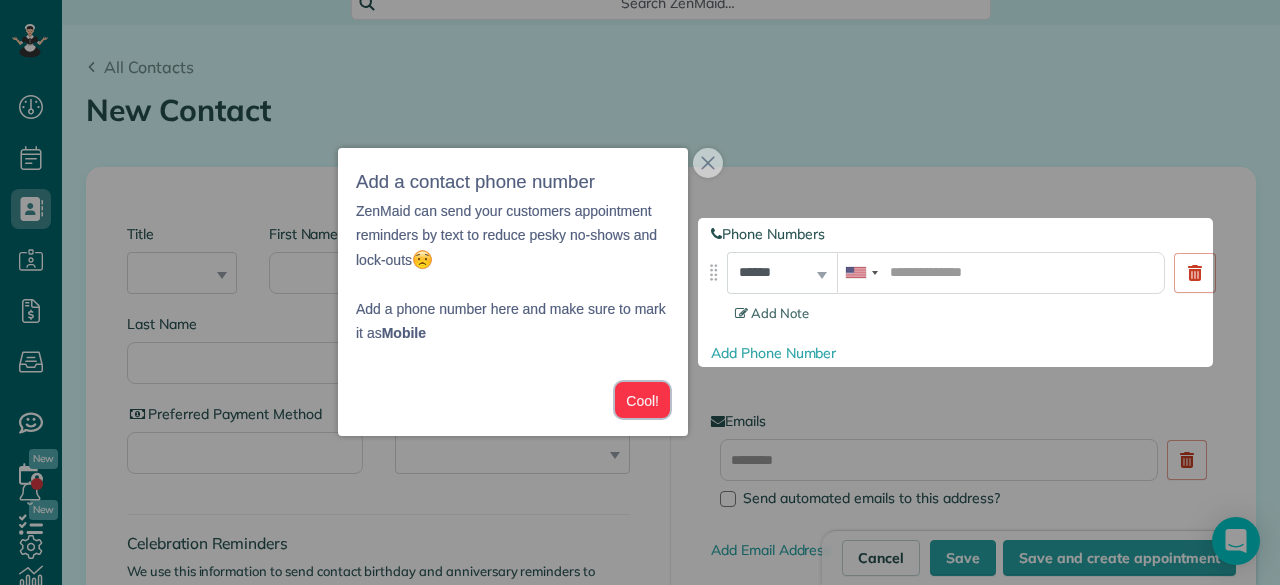 click on "Cool!" at bounding box center [642, 400] 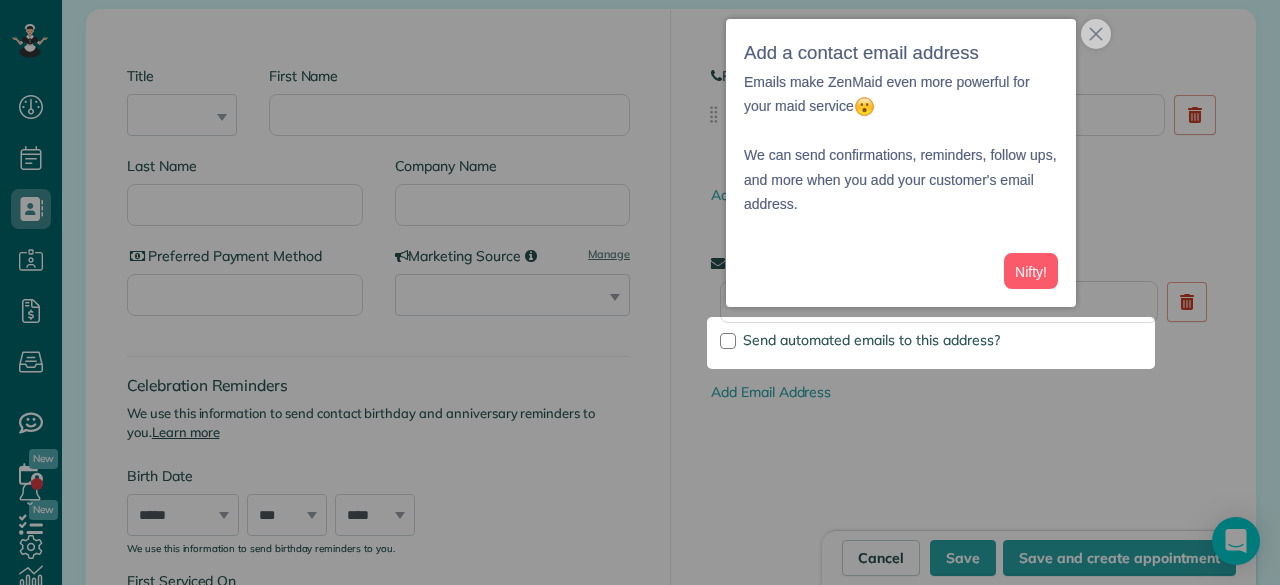 scroll, scrollTop: 316, scrollLeft: 0, axis: vertical 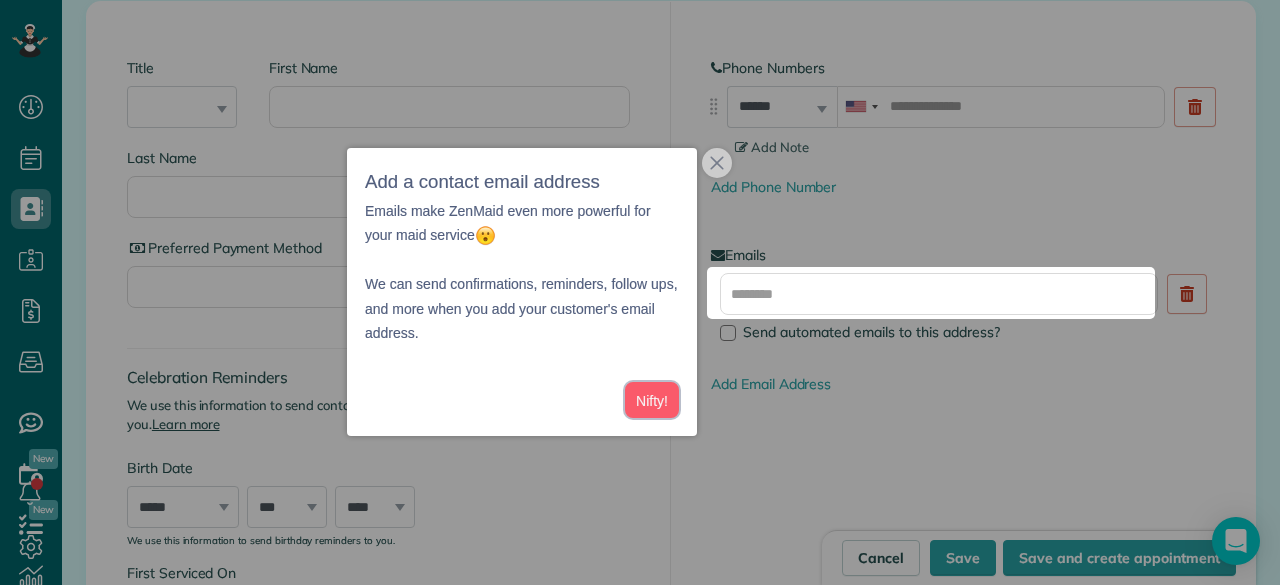 click on "Nifty!" at bounding box center (652, 400) 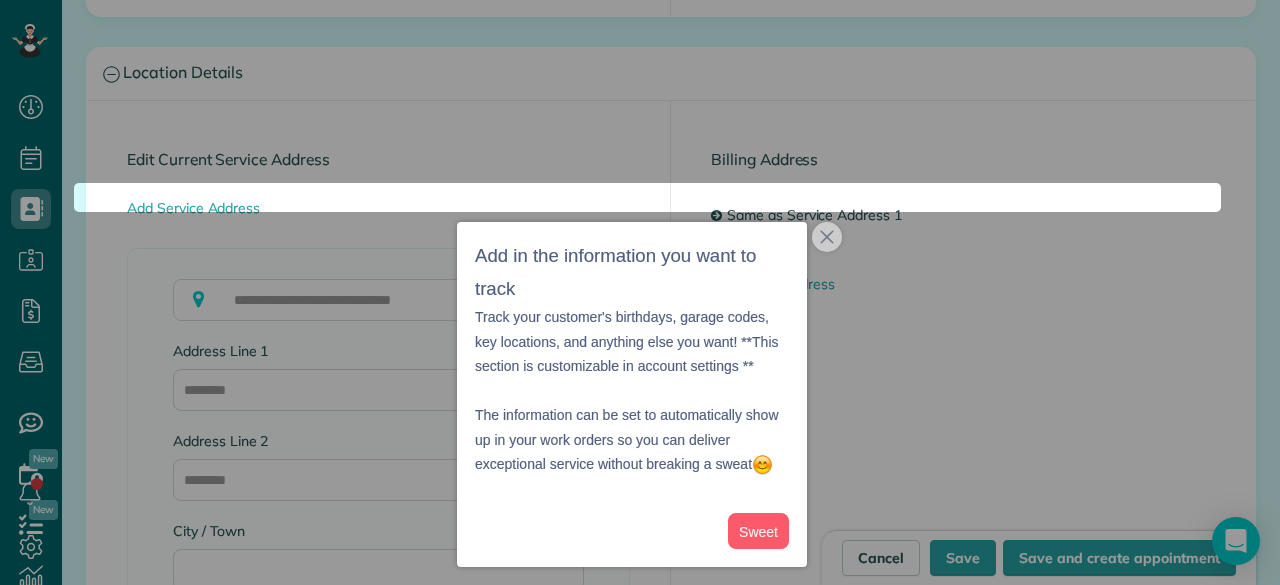 scroll, scrollTop: 1826, scrollLeft: 0, axis: vertical 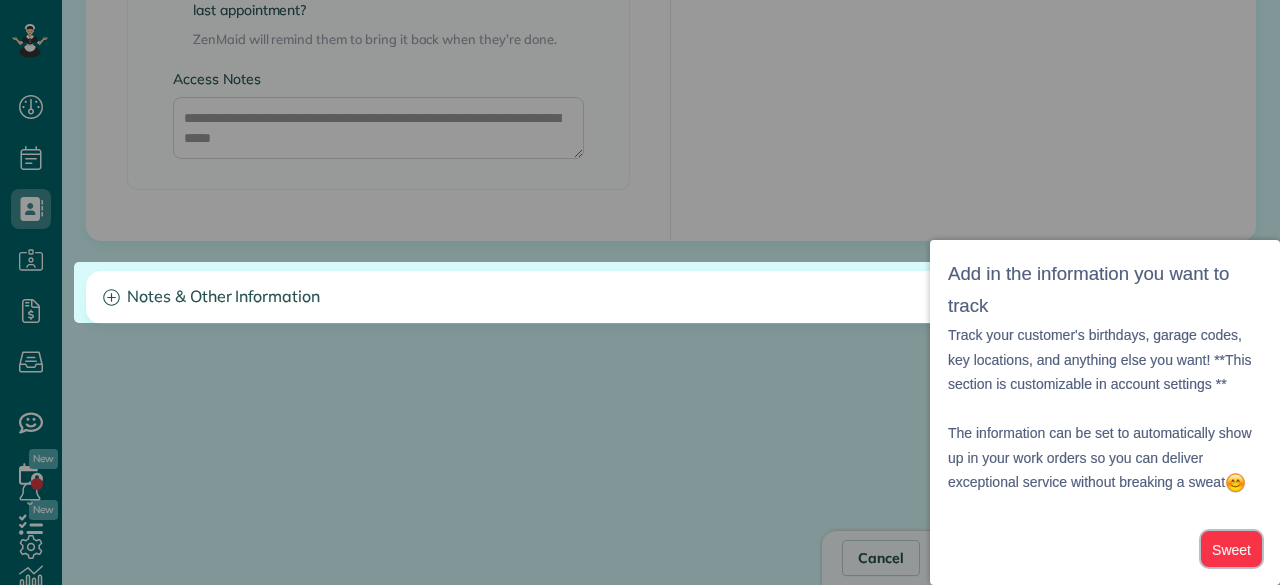 click on "Sweet" at bounding box center [1231, 549] 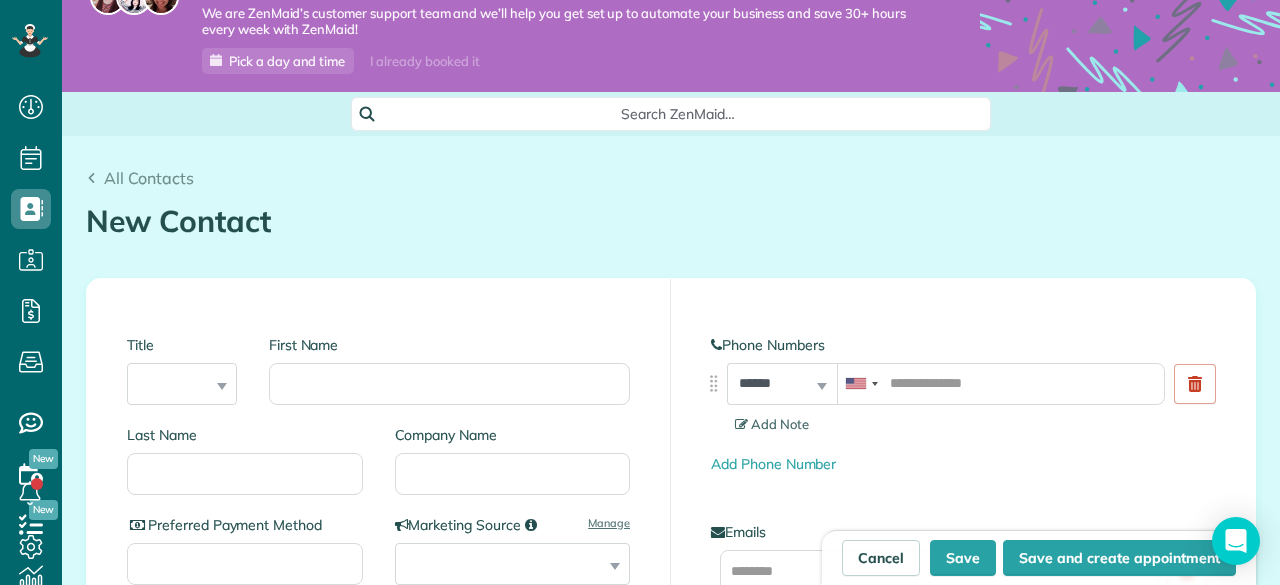 scroll, scrollTop: 0, scrollLeft: 0, axis: both 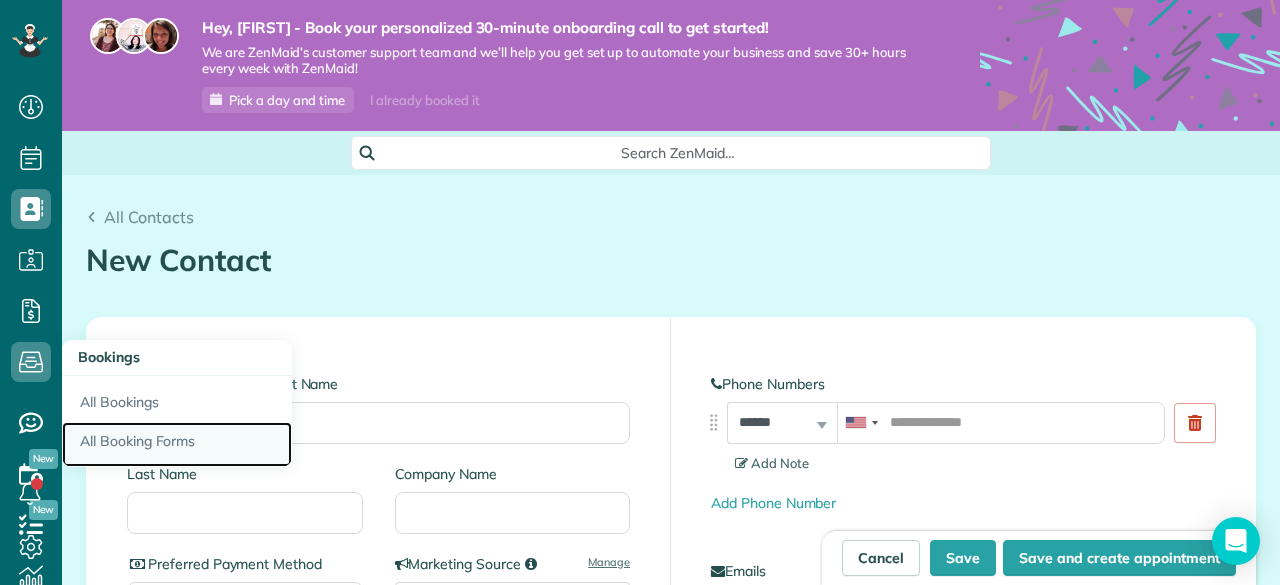 click on "All Booking Forms" at bounding box center (177, 445) 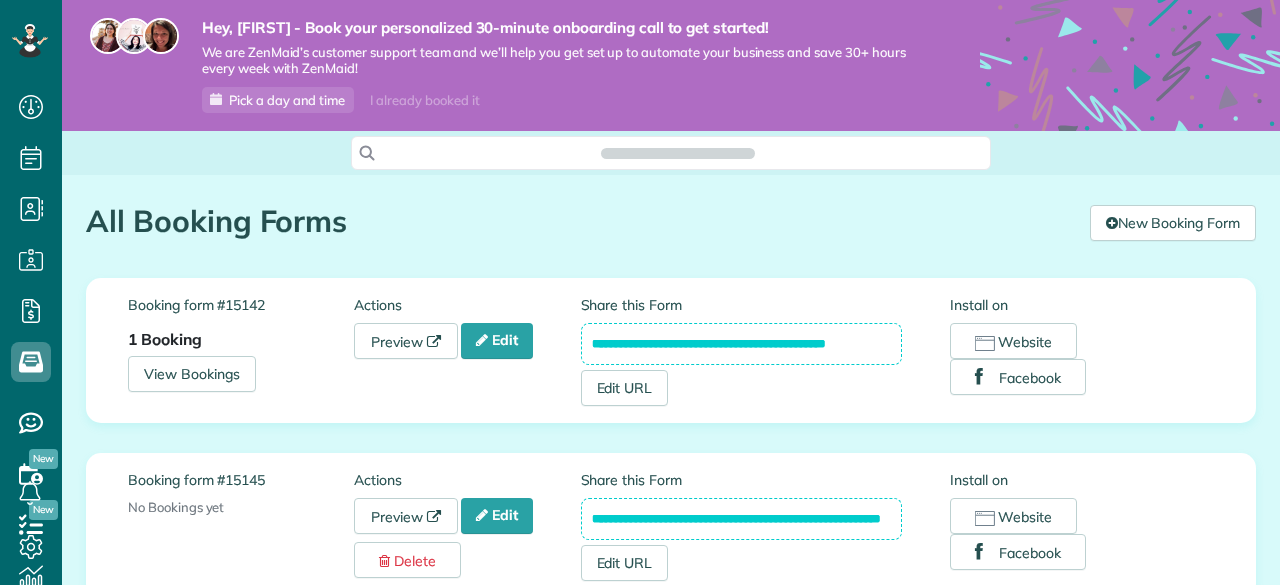 scroll, scrollTop: 0, scrollLeft: 0, axis: both 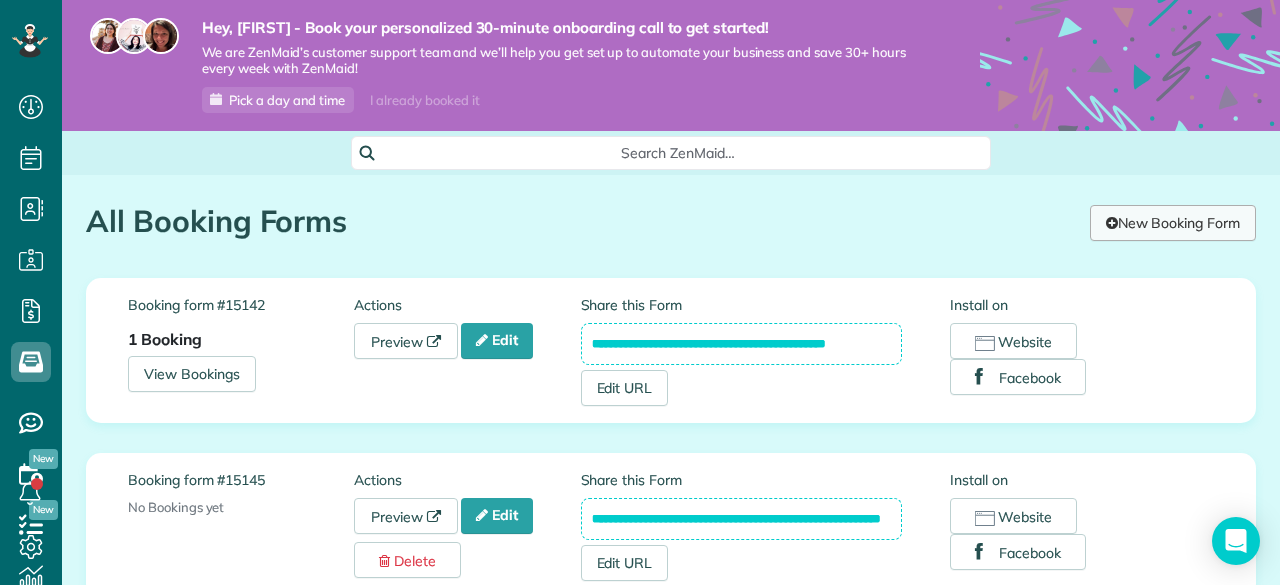 click on "New Booking Form" at bounding box center [1173, 223] 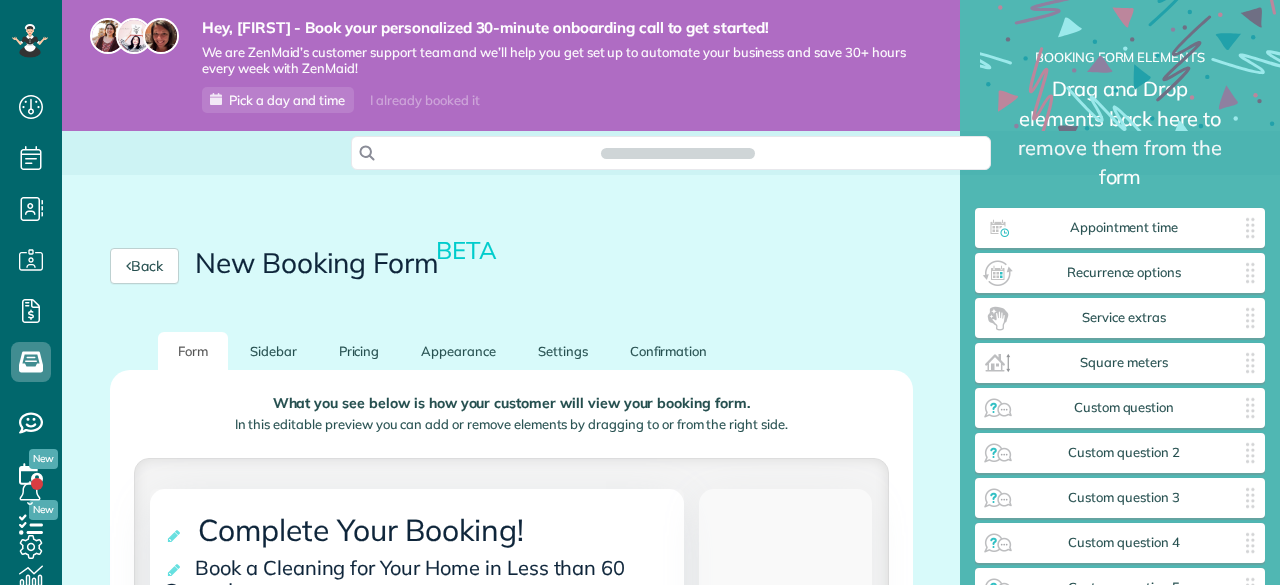 scroll, scrollTop: 0, scrollLeft: 0, axis: both 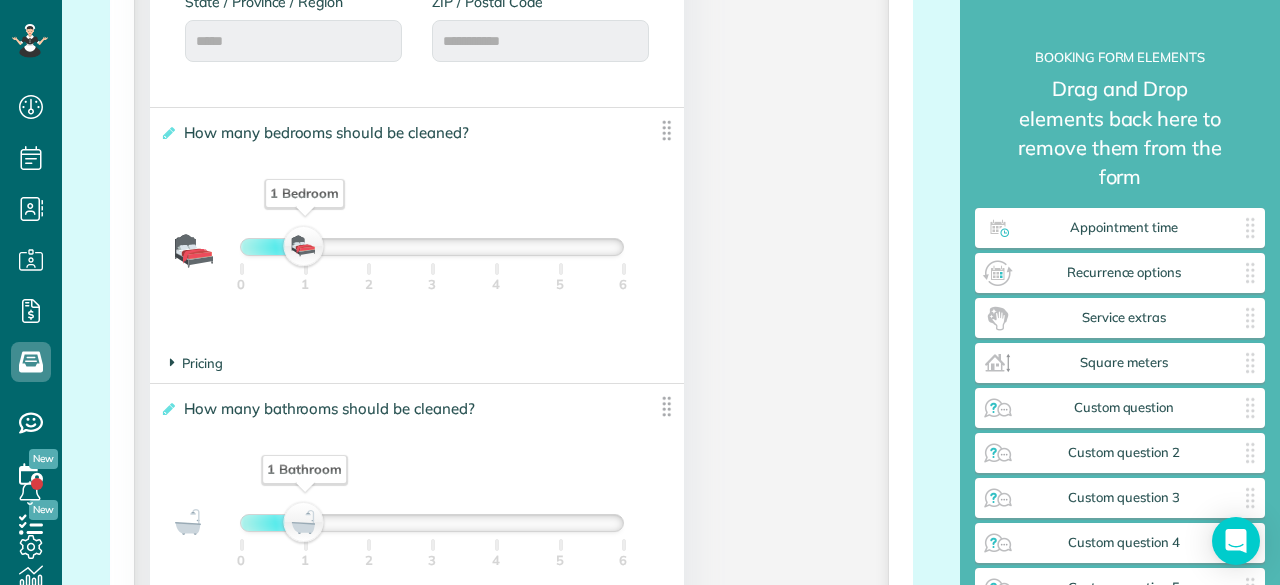 click on "Pricing" at bounding box center (196, 363) 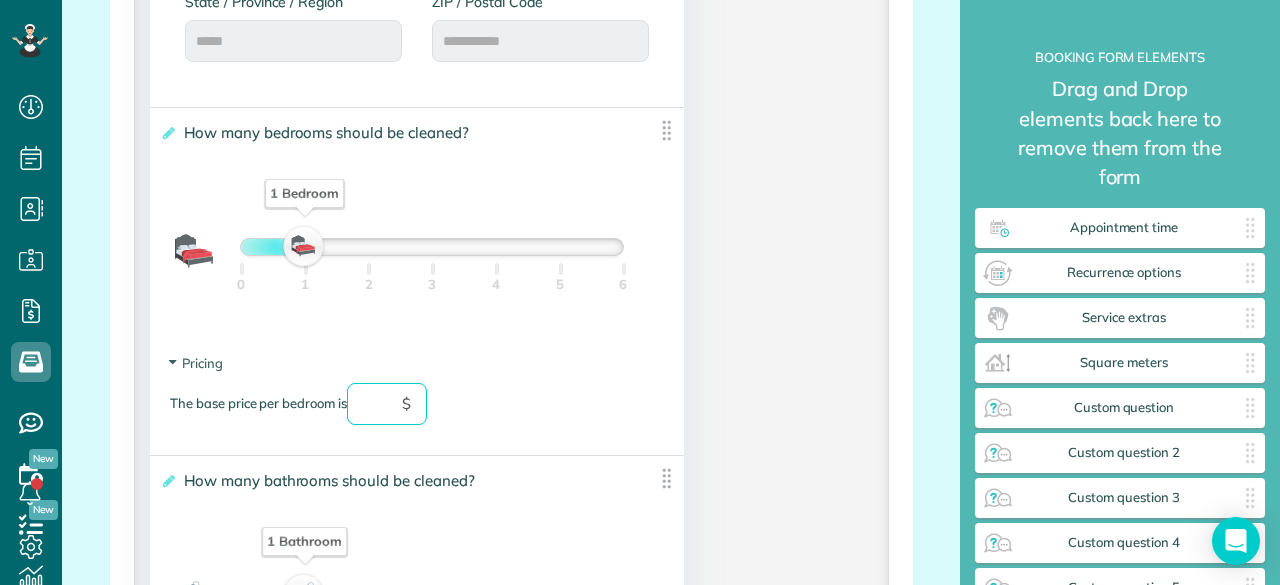 click at bounding box center (387, 404) 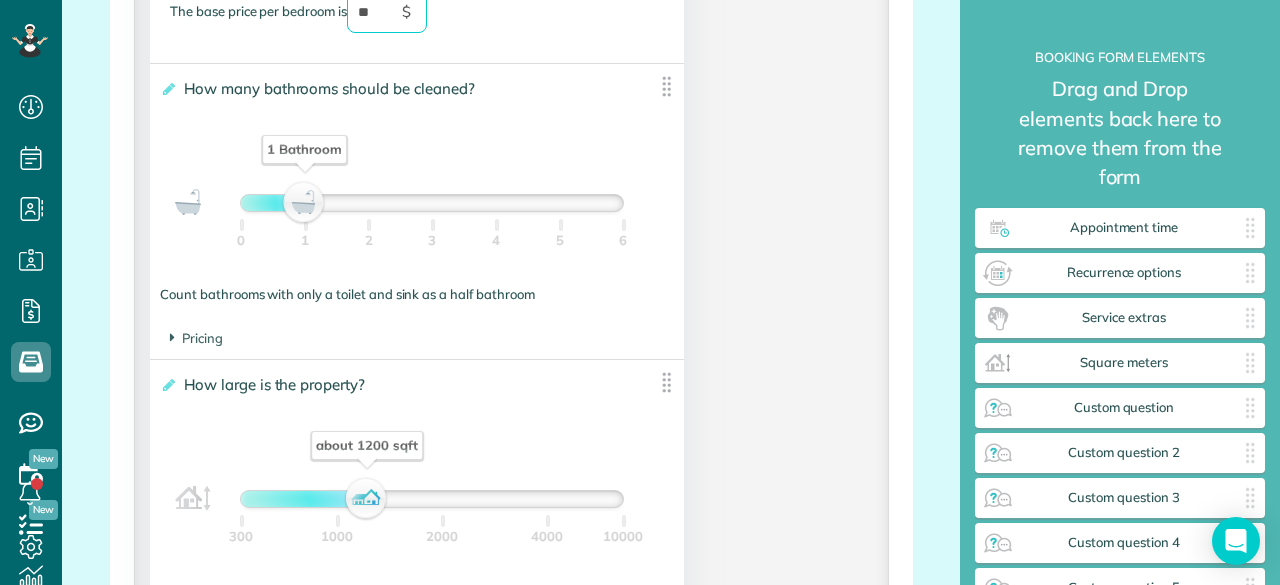scroll, scrollTop: 1770, scrollLeft: 0, axis: vertical 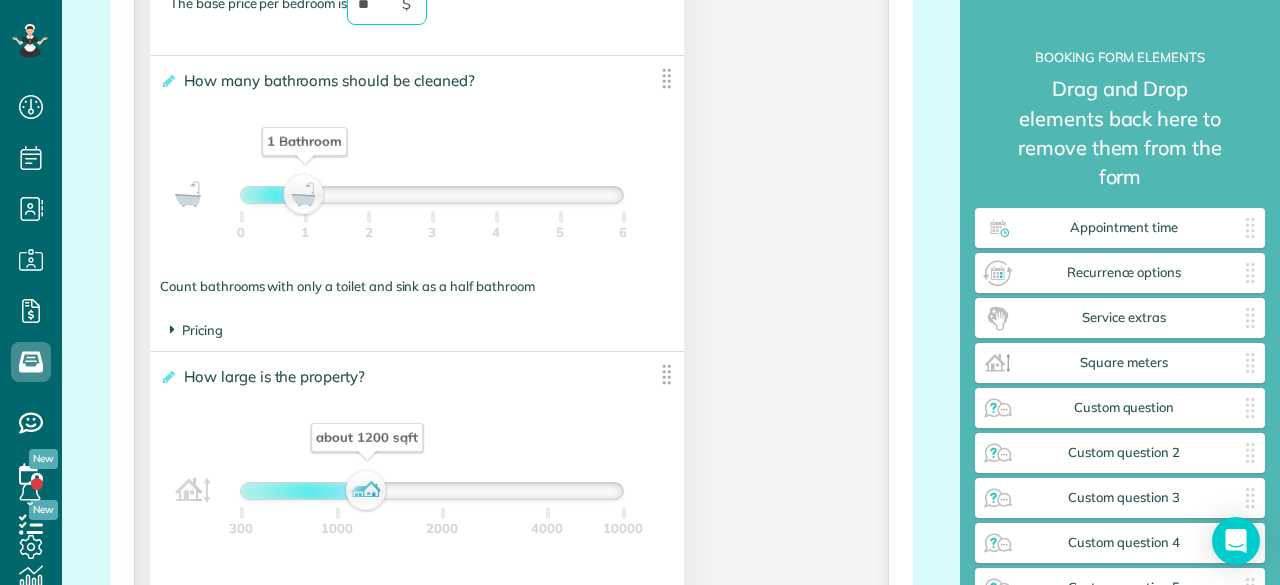 click on "Pricing" at bounding box center (196, 330) 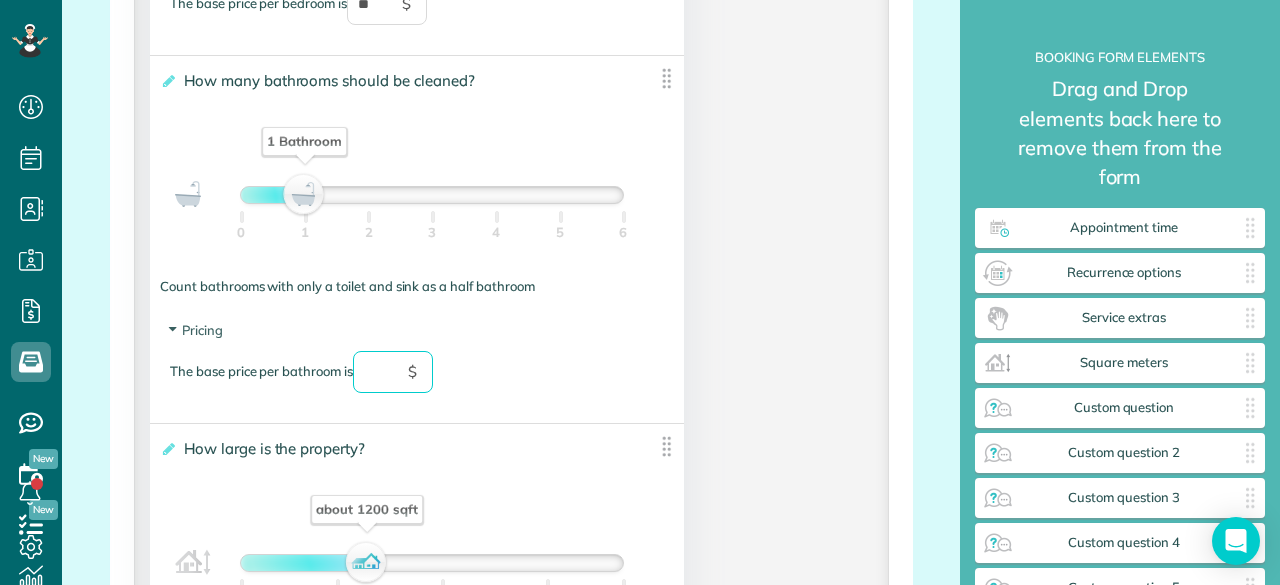 click at bounding box center (393, 372) 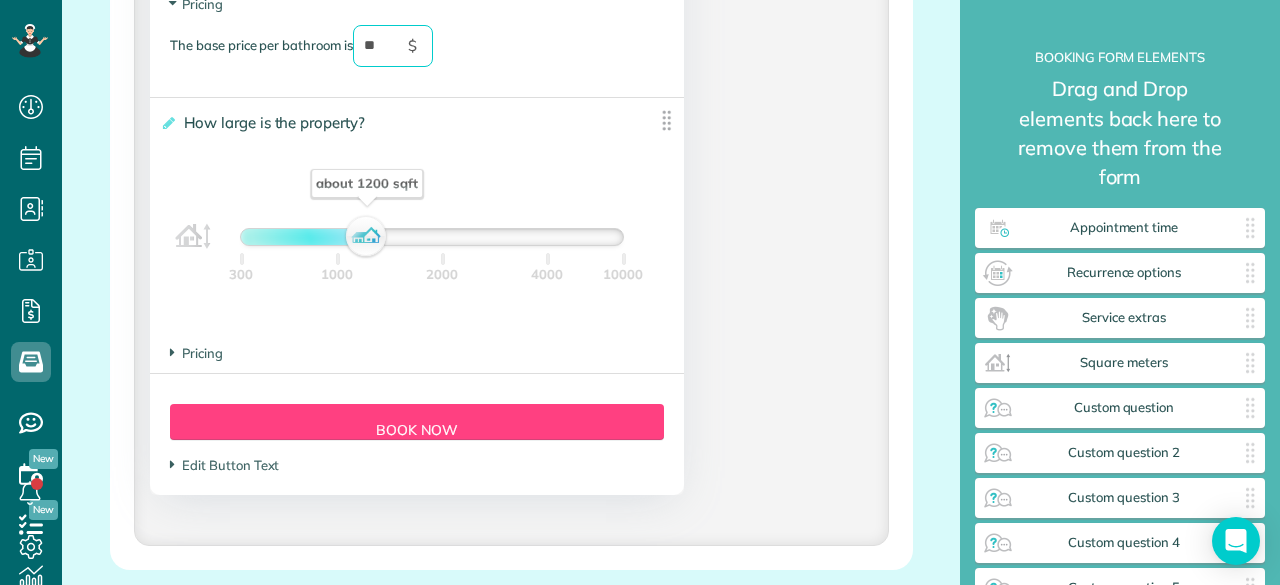 scroll, scrollTop: 2100, scrollLeft: 0, axis: vertical 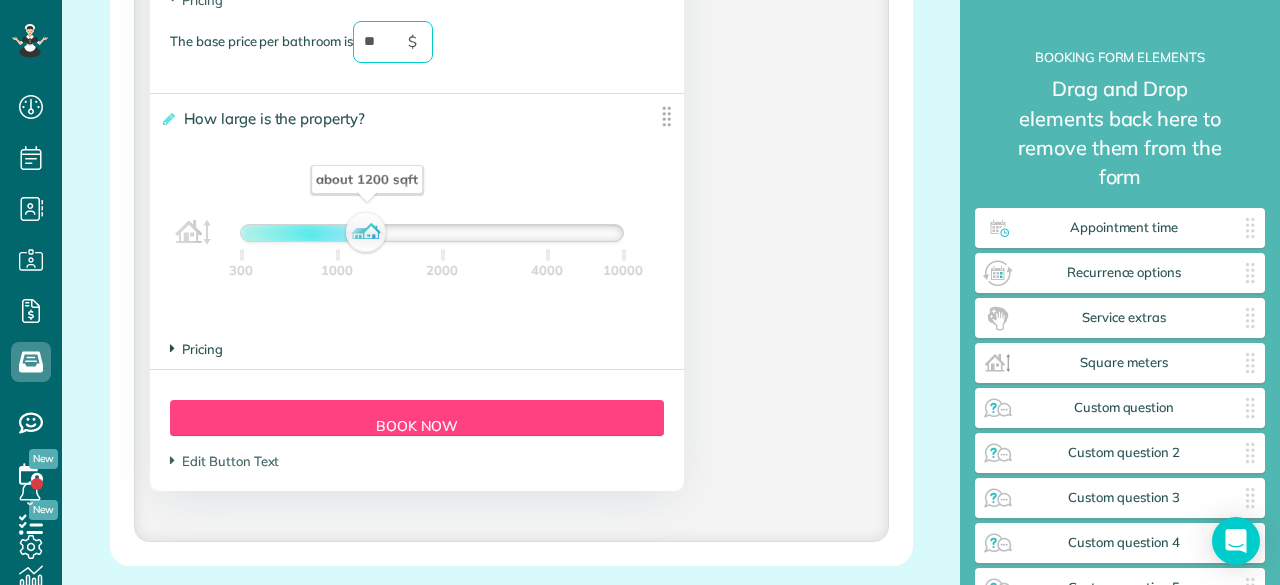 click on "Pricing" at bounding box center (196, 349) 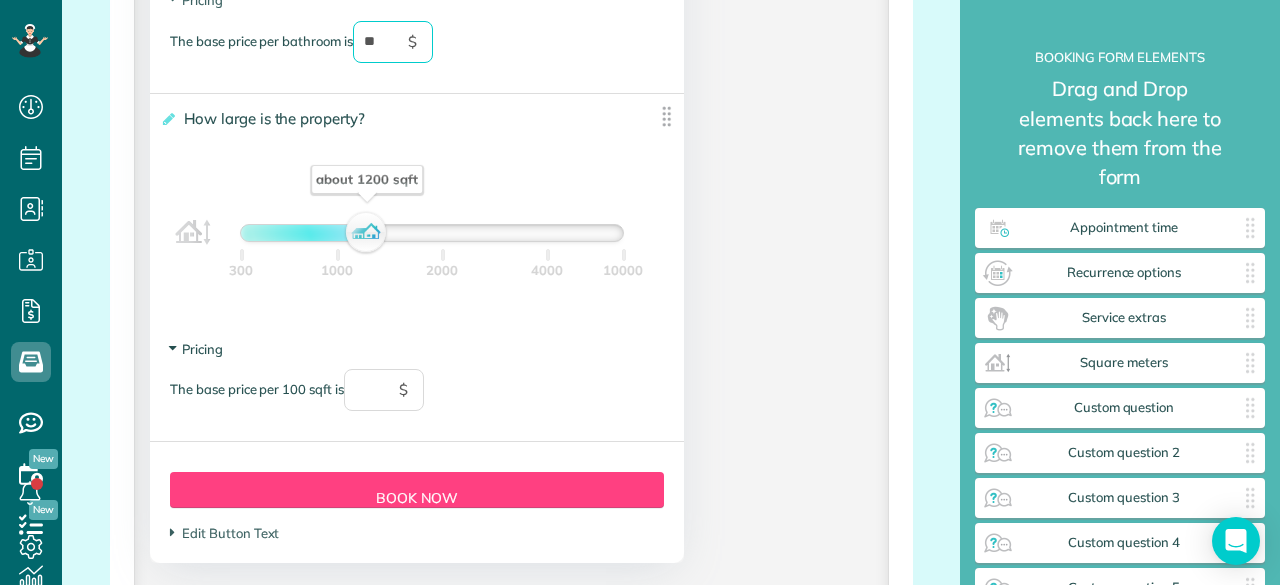 type on "**" 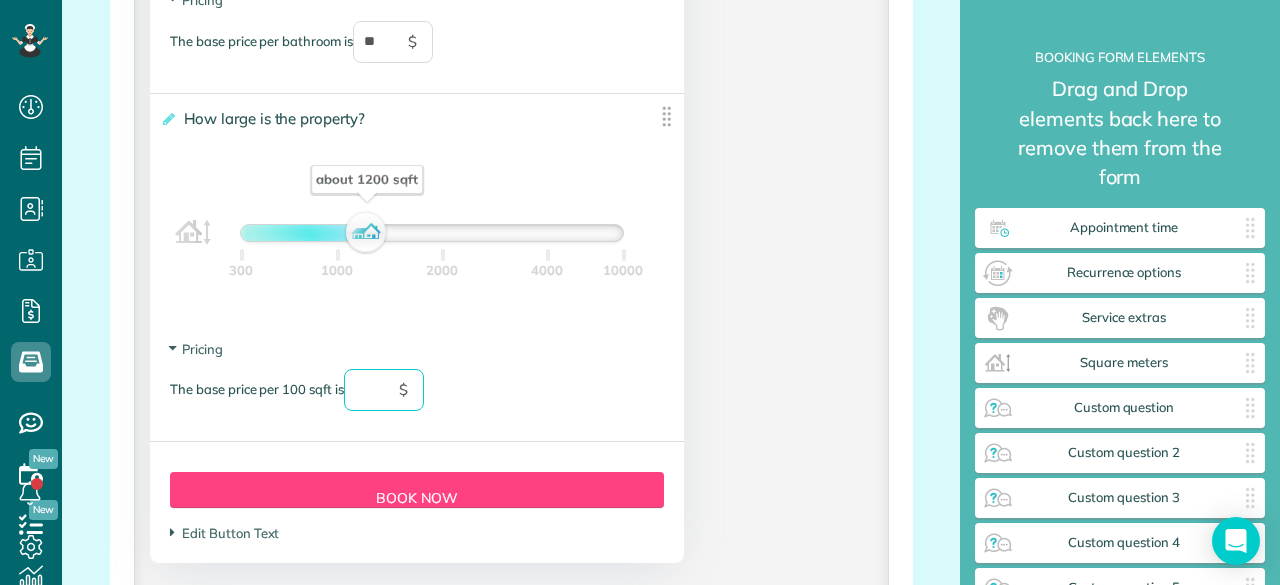 click at bounding box center (384, 390) 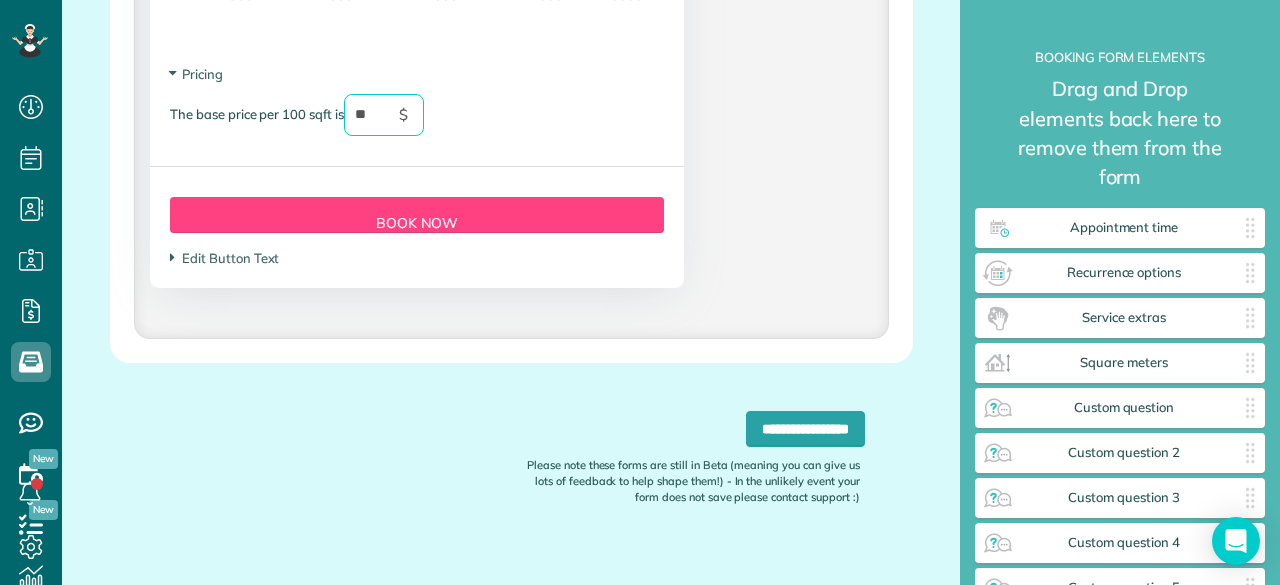scroll, scrollTop: 2401, scrollLeft: 0, axis: vertical 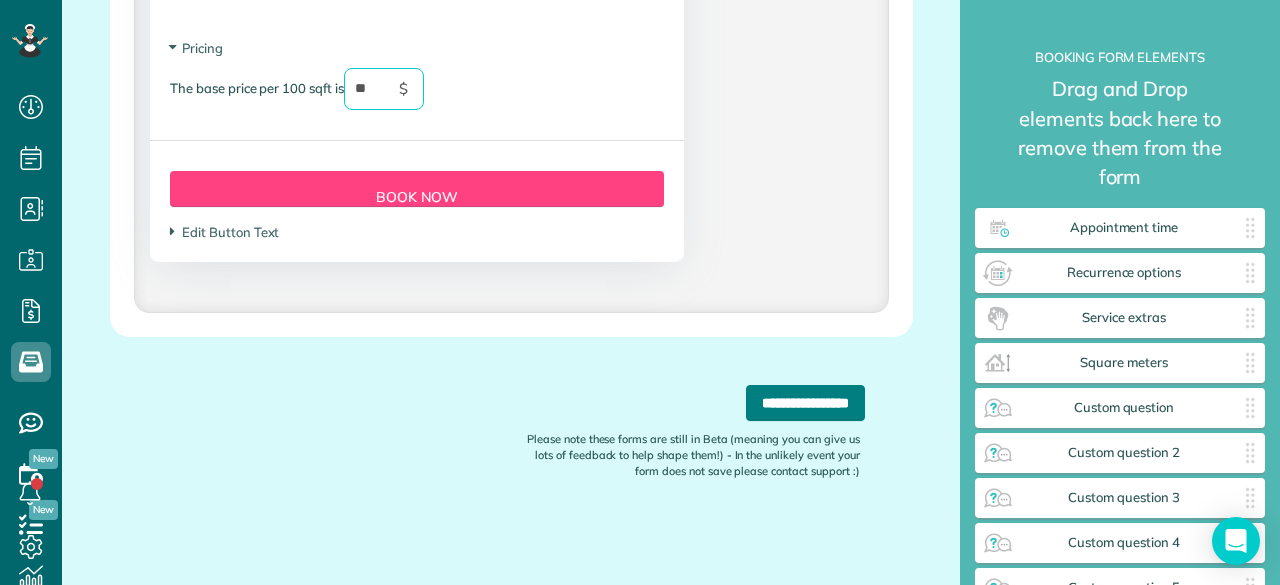 type on "**" 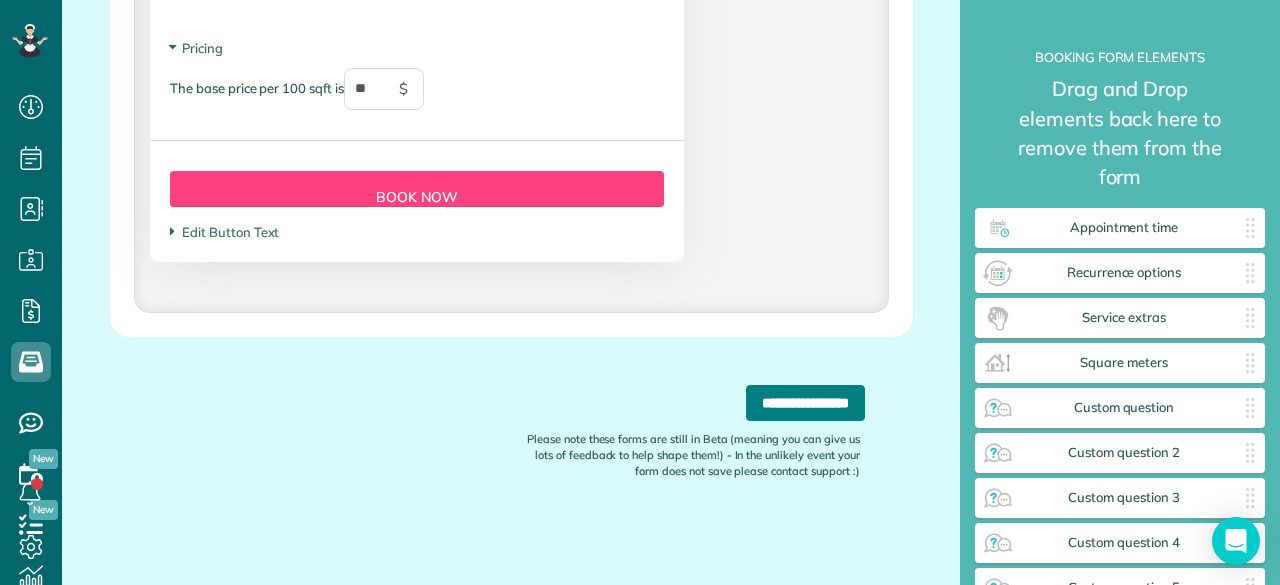 click on "**********" at bounding box center [805, 403] 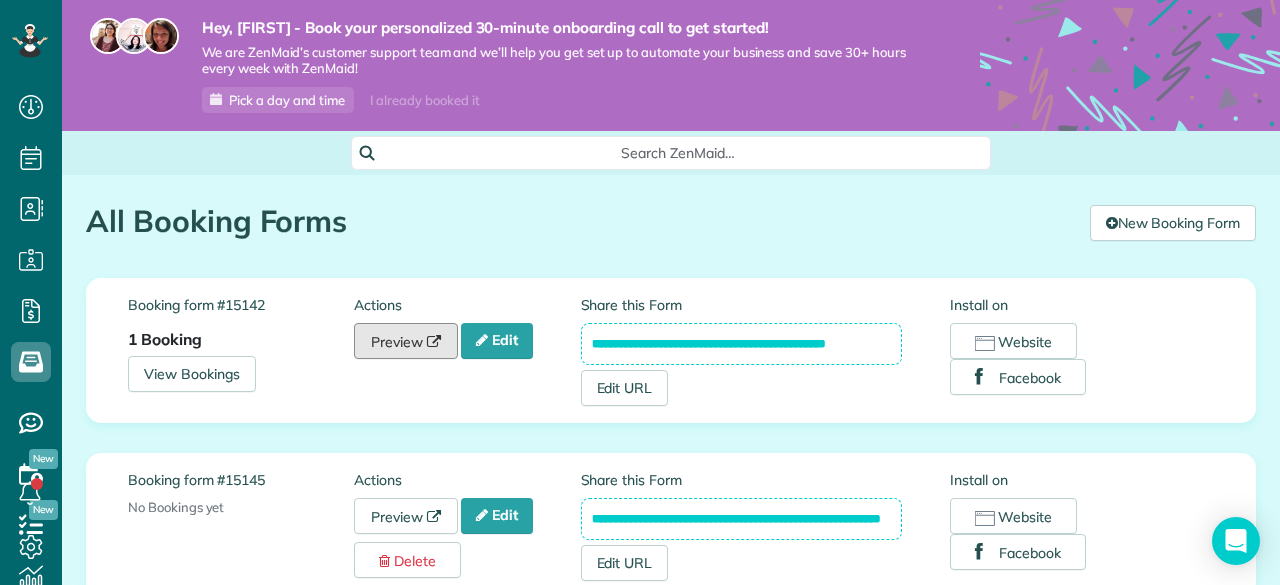 scroll, scrollTop: 0, scrollLeft: 0, axis: both 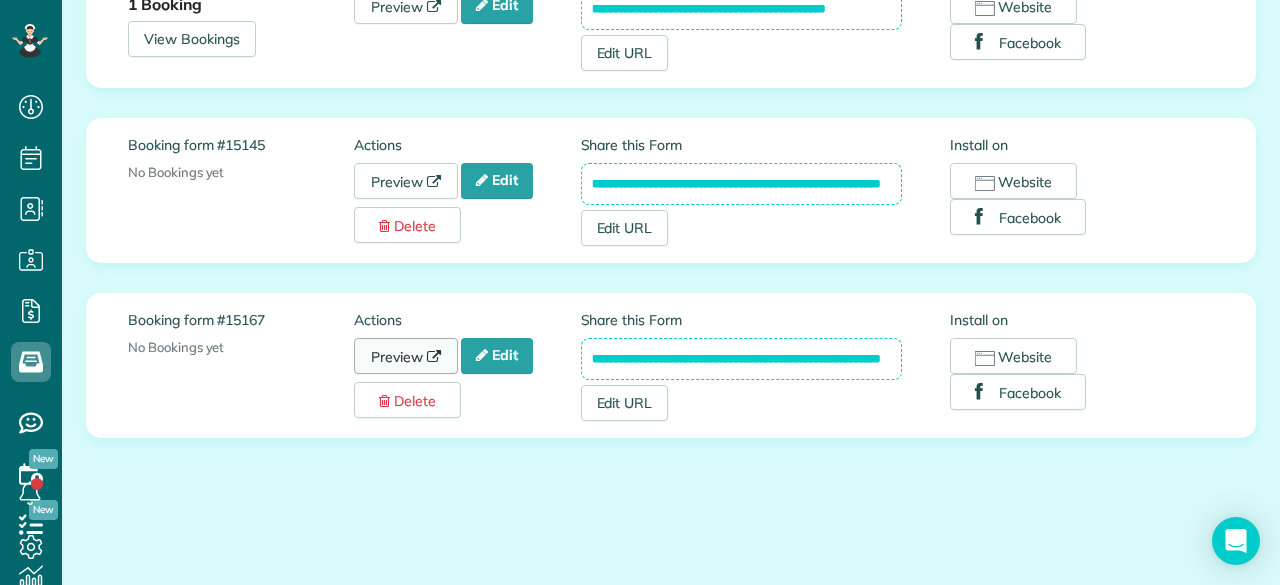 click on "Preview" at bounding box center (406, 356) 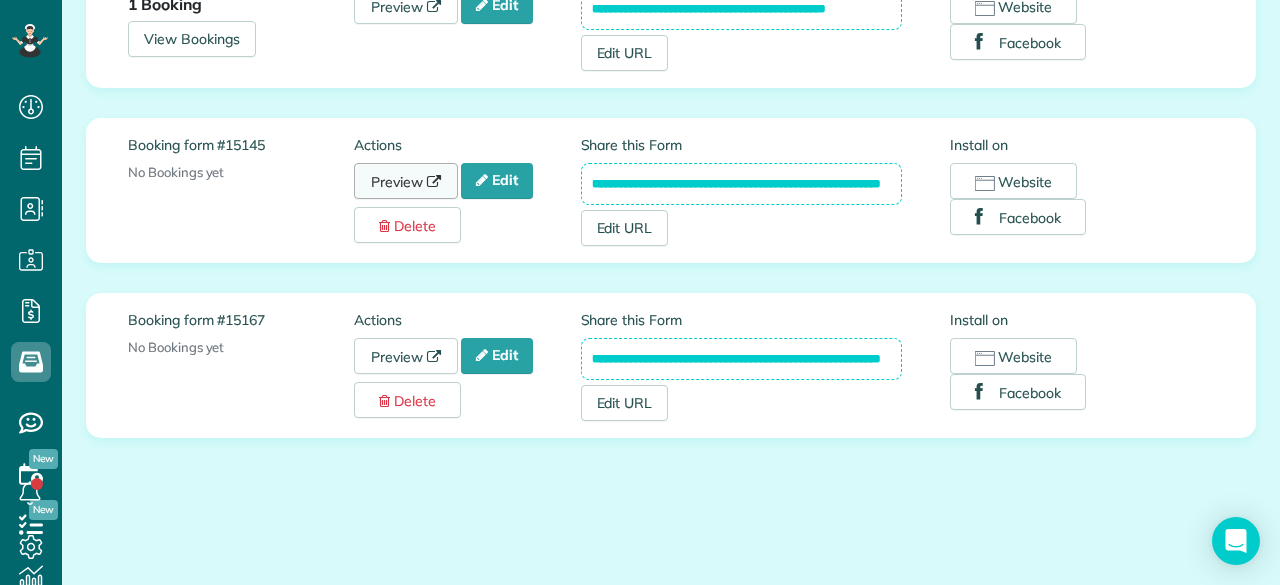 click on "Preview" at bounding box center (406, 181) 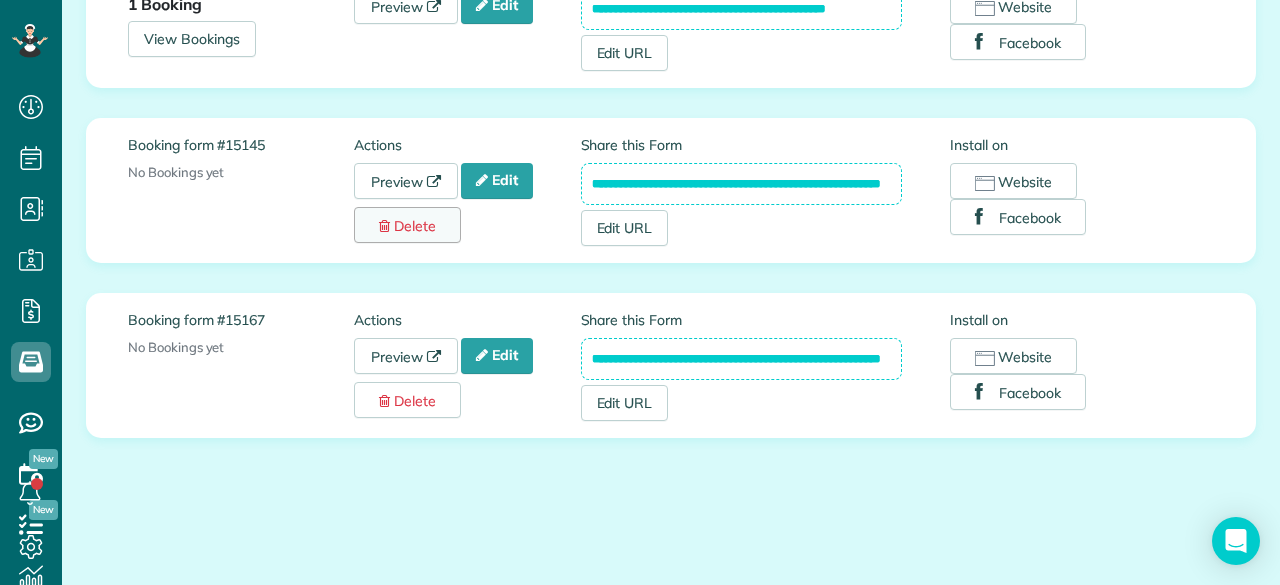 click on "Delete" at bounding box center [407, 225] 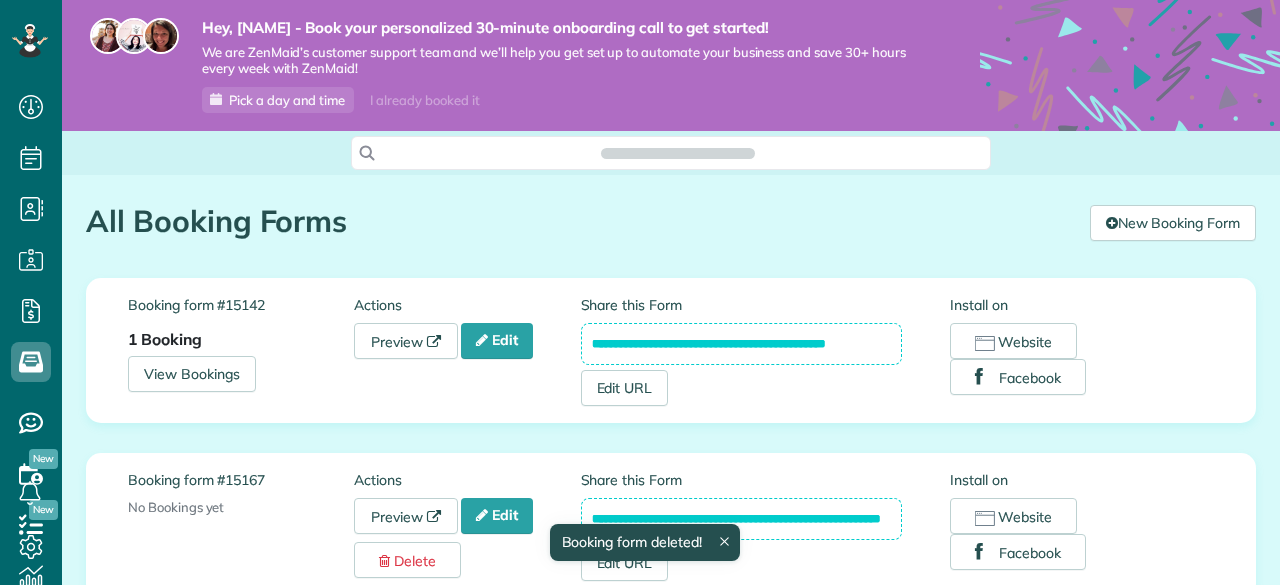 scroll, scrollTop: 0, scrollLeft: 0, axis: both 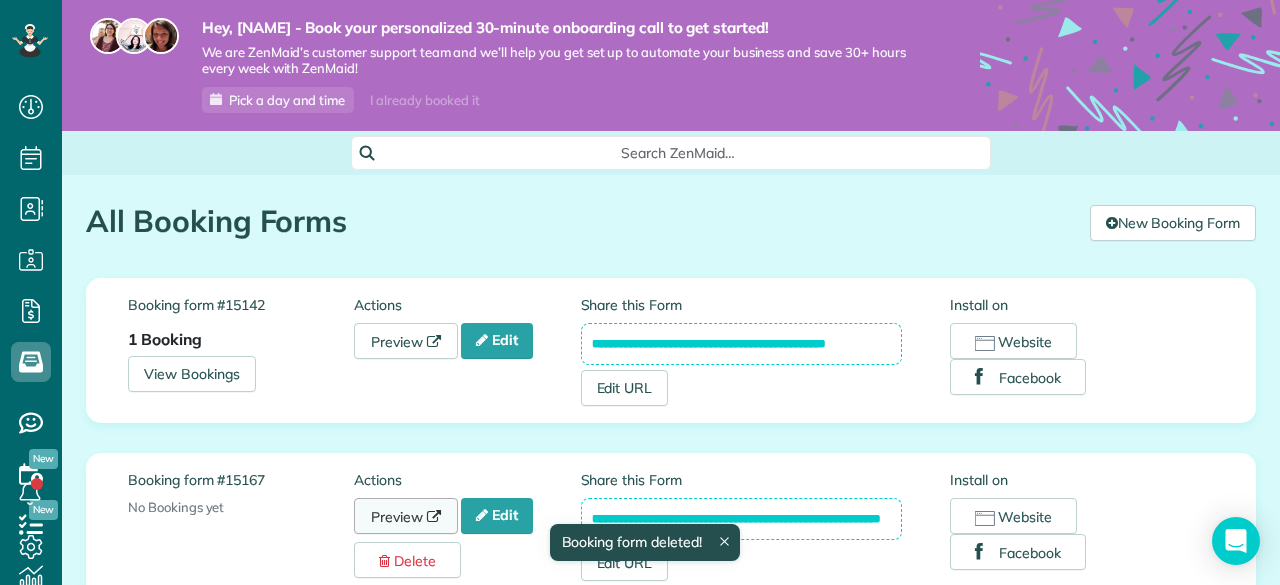 click on "Preview" at bounding box center (406, 516) 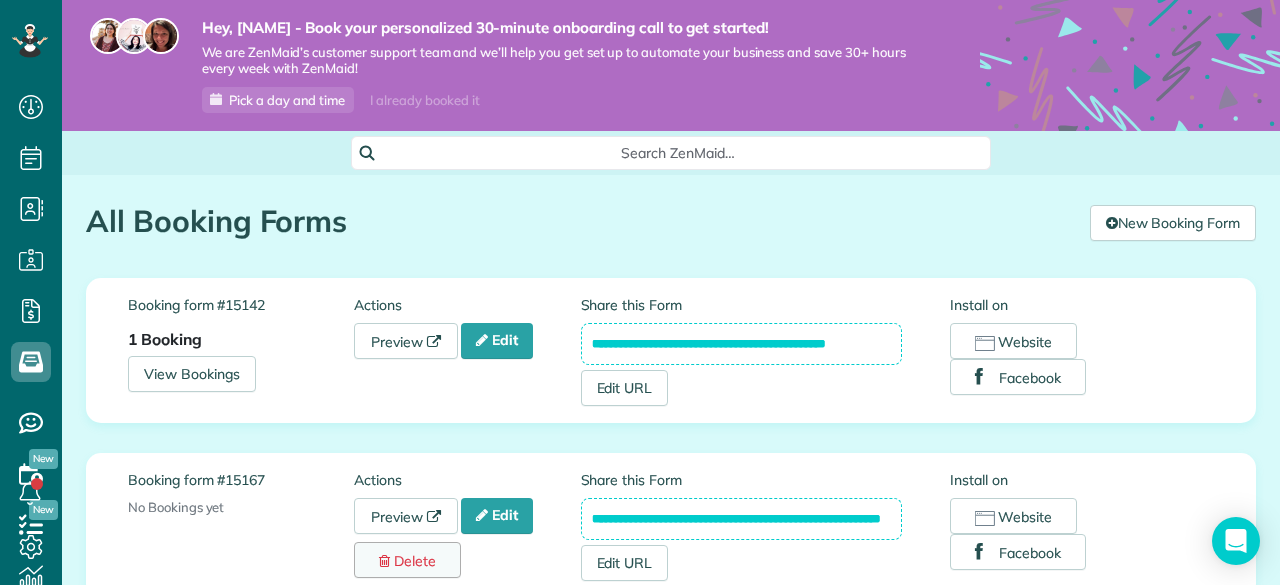 click at bounding box center [384, 561] 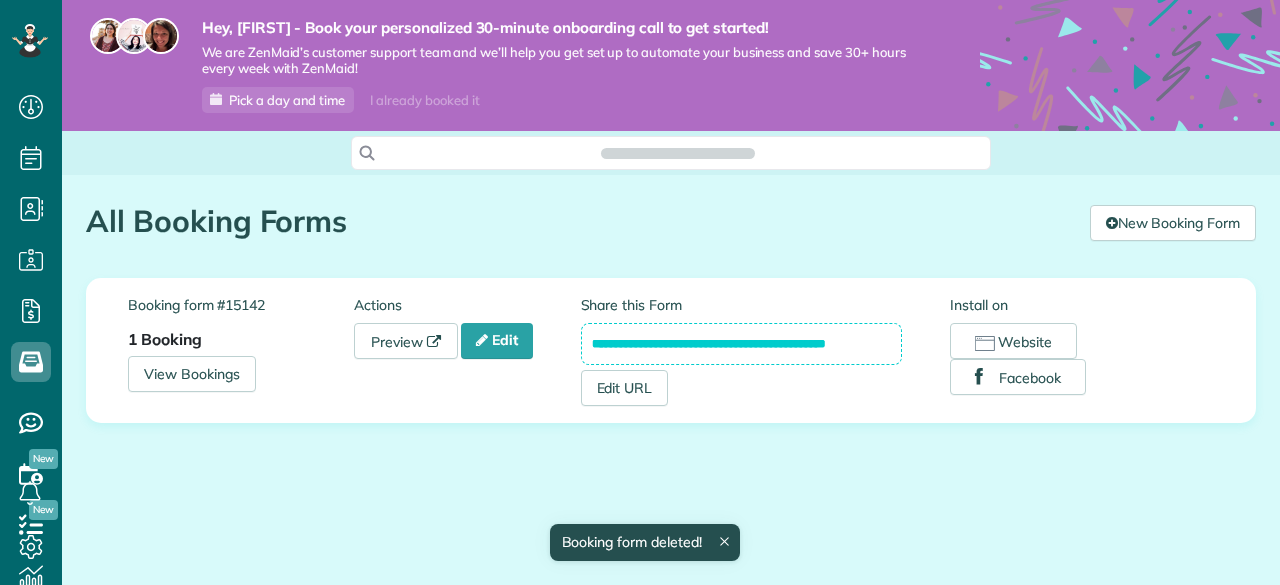scroll, scrollTop: 0, scrollLeft: 0, axis: both 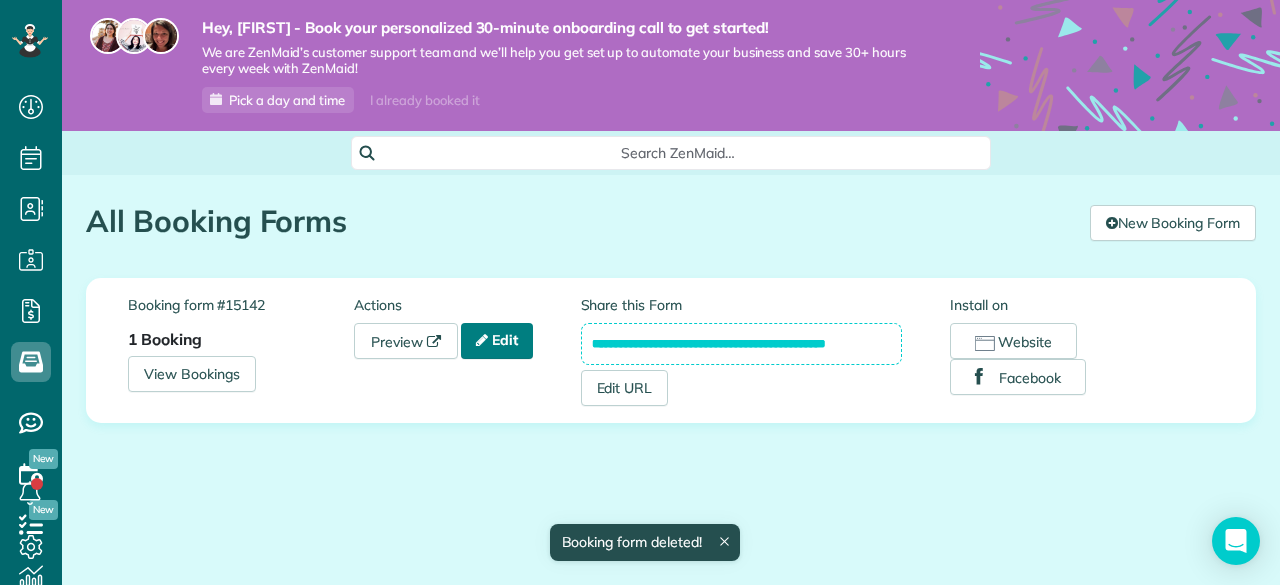 click on "Edit" at bounding box center [497, 341] 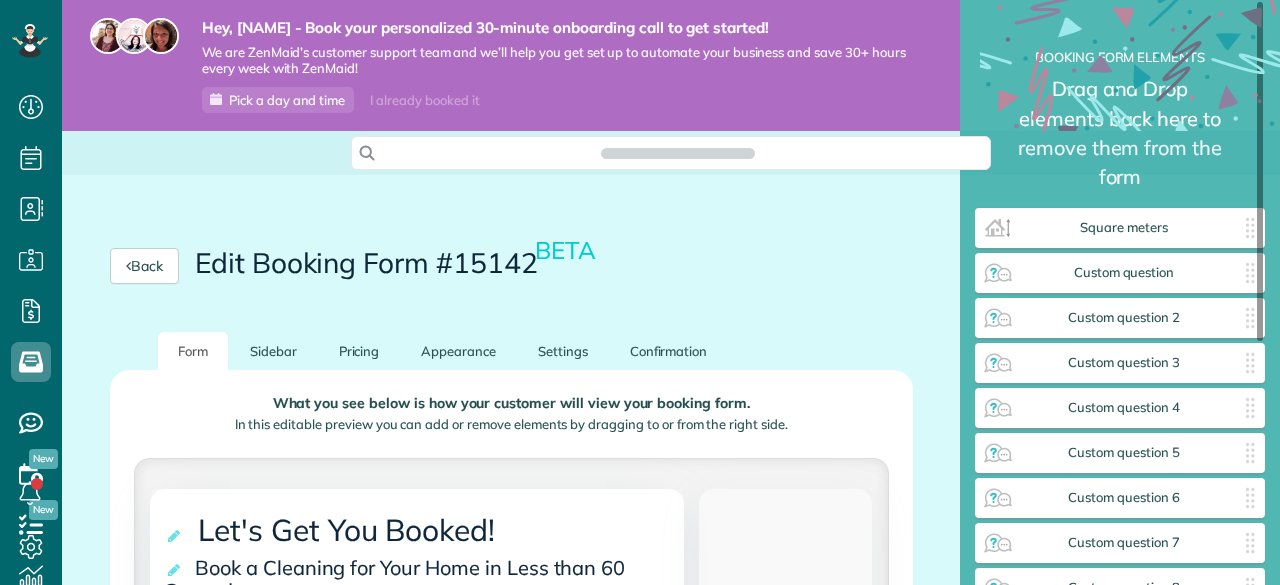 scroll, scrollTop: 0, scrollLeft: 0, axis: both 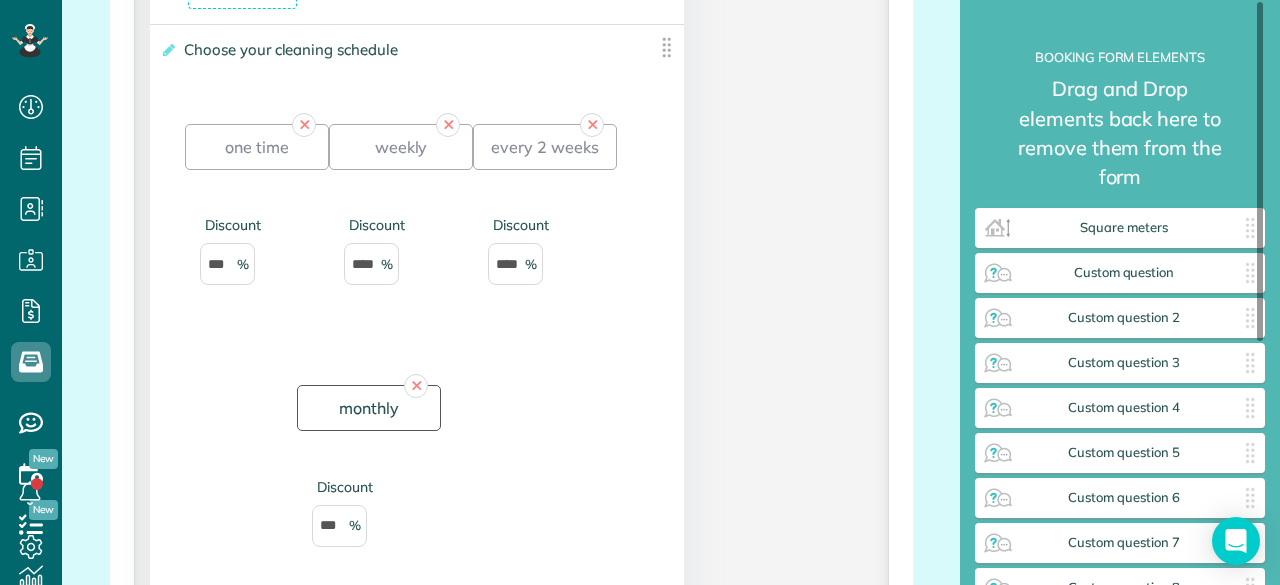 click on "monthly" at bounding box center [369, 408] 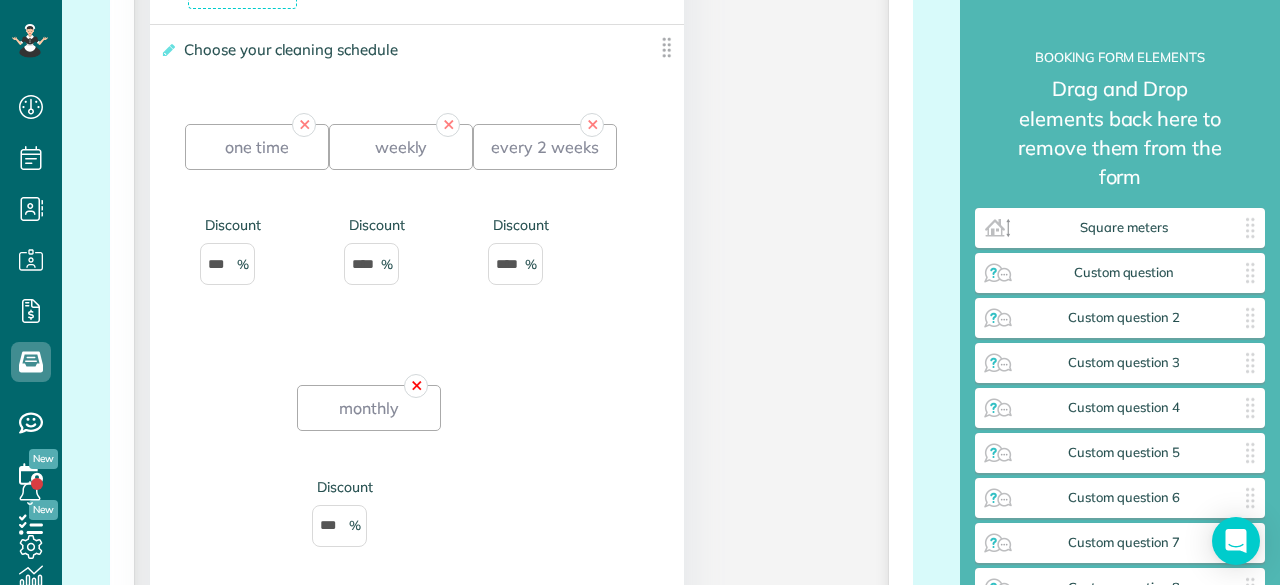 click on "✕" at bounding box center [416, 386] 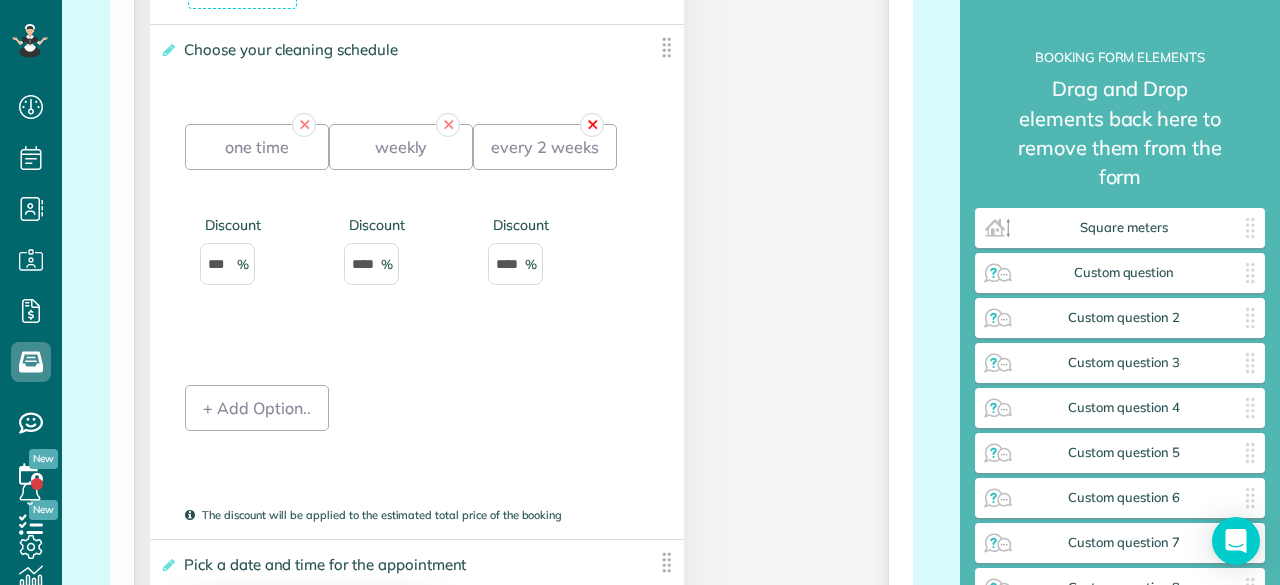 click on "✕" at bounding box center (592, 125) 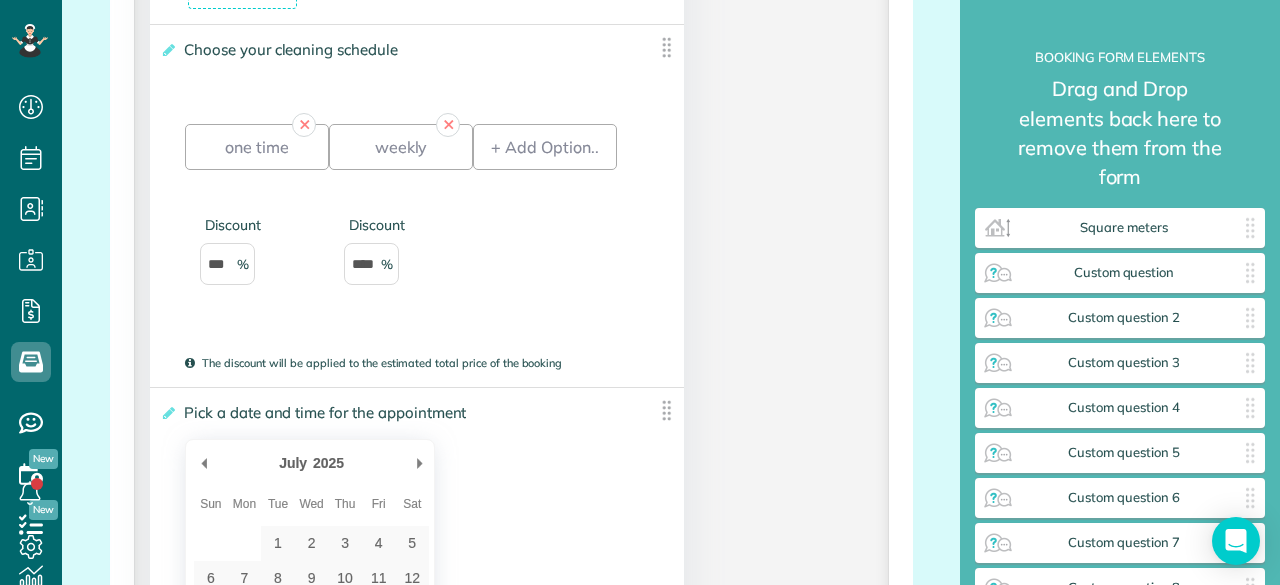 click on "✕" at bounding box center (448, 125) 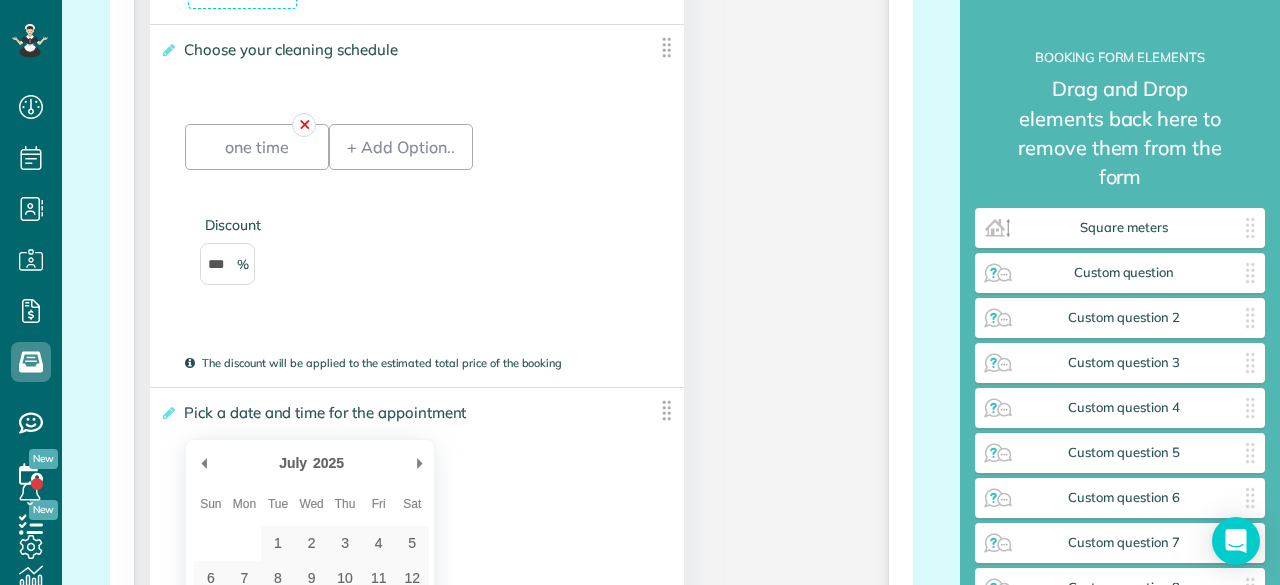 click on "✕" at bounding box center [304, 125] 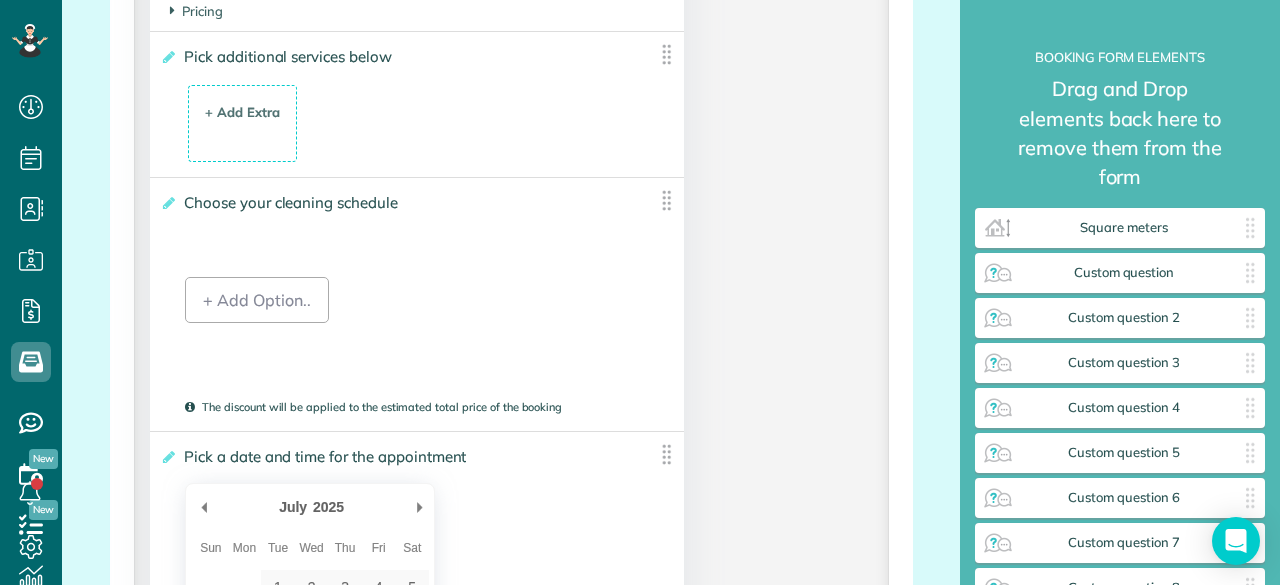 scroll, scrollTop: 2301, scrollLeft: 0, axis: vertical 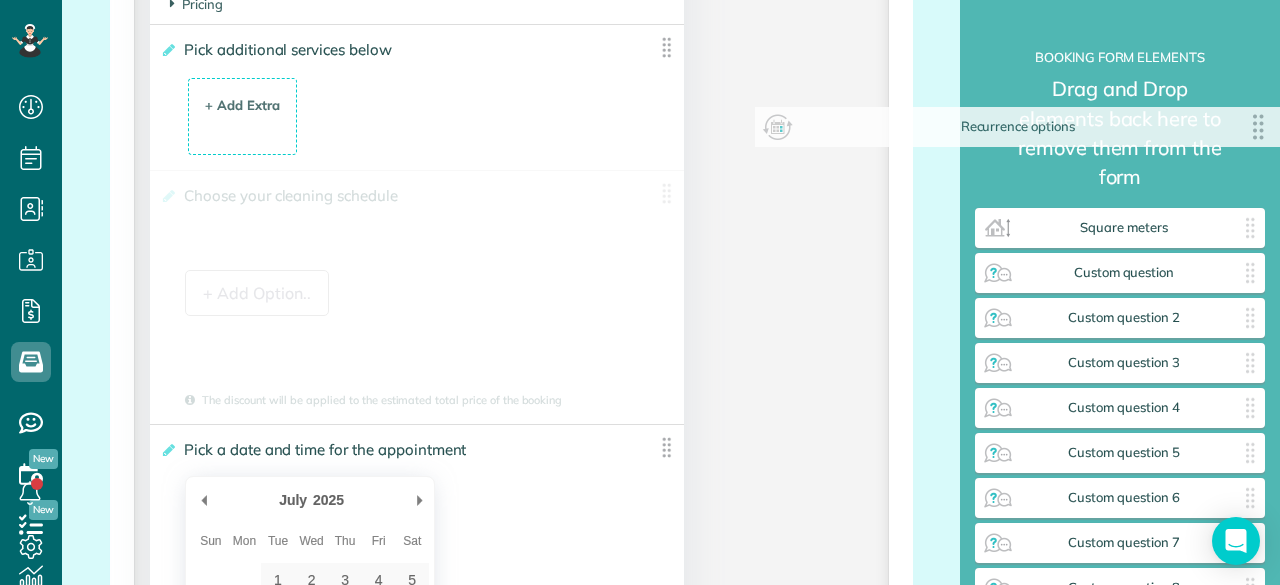 drag, startPoint x: 658, startPoint y: 194, endPoint x: 1279, endPoint y: 129, distance: 624.3925 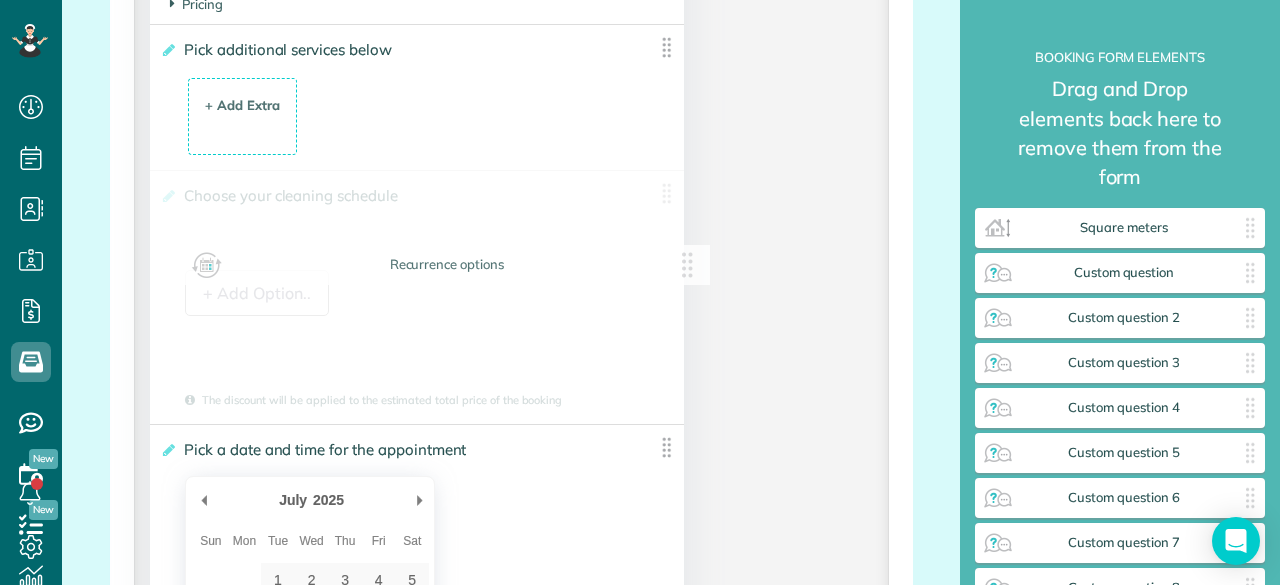 drag, startPoint x: 659, startPoint y: 193, endPoint x: 694, endPoint y: 267, distance: 81.859634 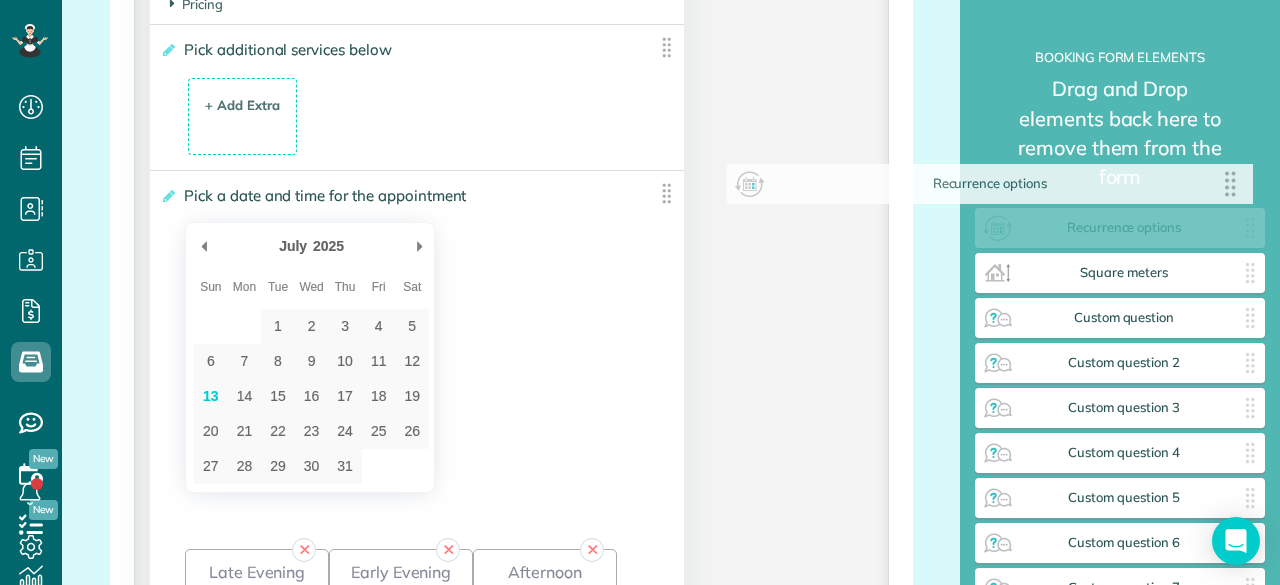 drag, startPoint x: 657, startPoint y: 197, endPoint x: 1235, endPoint y: 191, distance: 578.0311 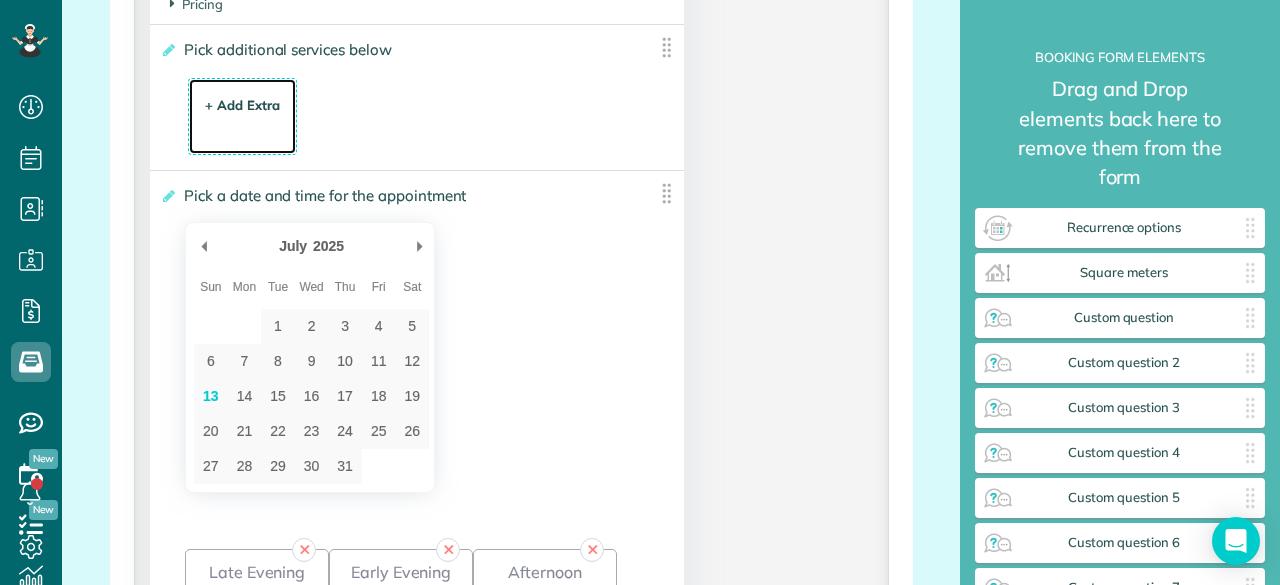 click on "+ Add Extra
$ 34 . 99" at bounding box center [242, 118] 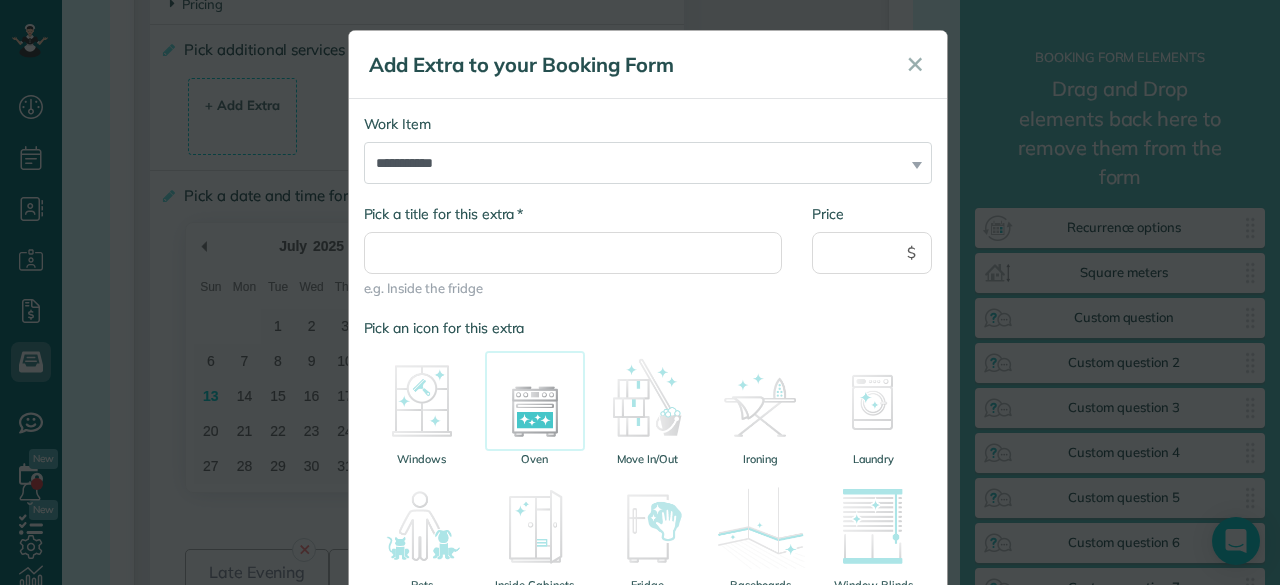 click at bounding box center (535, 401) 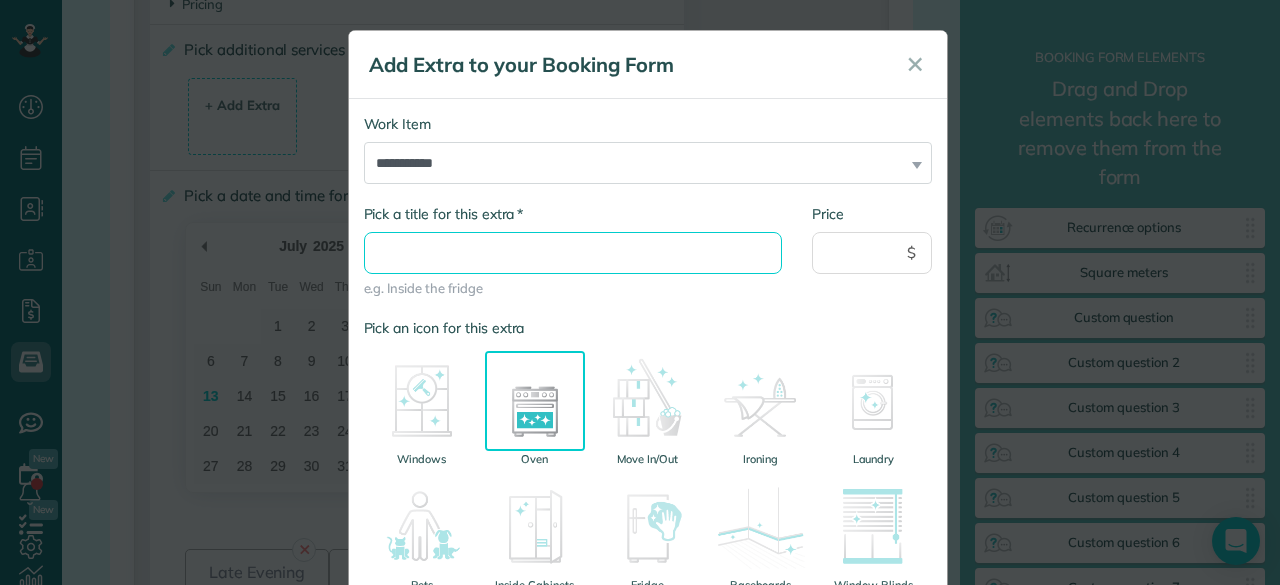 click on "*  Pick a title for this extra" at bounding box center [573, 253] 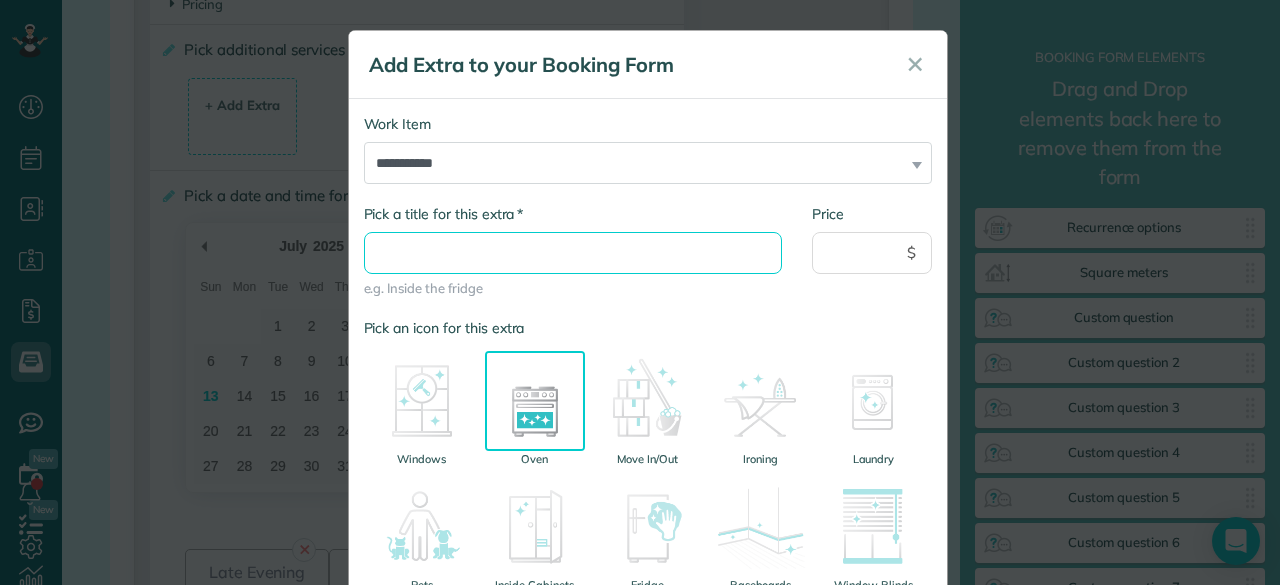 type on "**********" 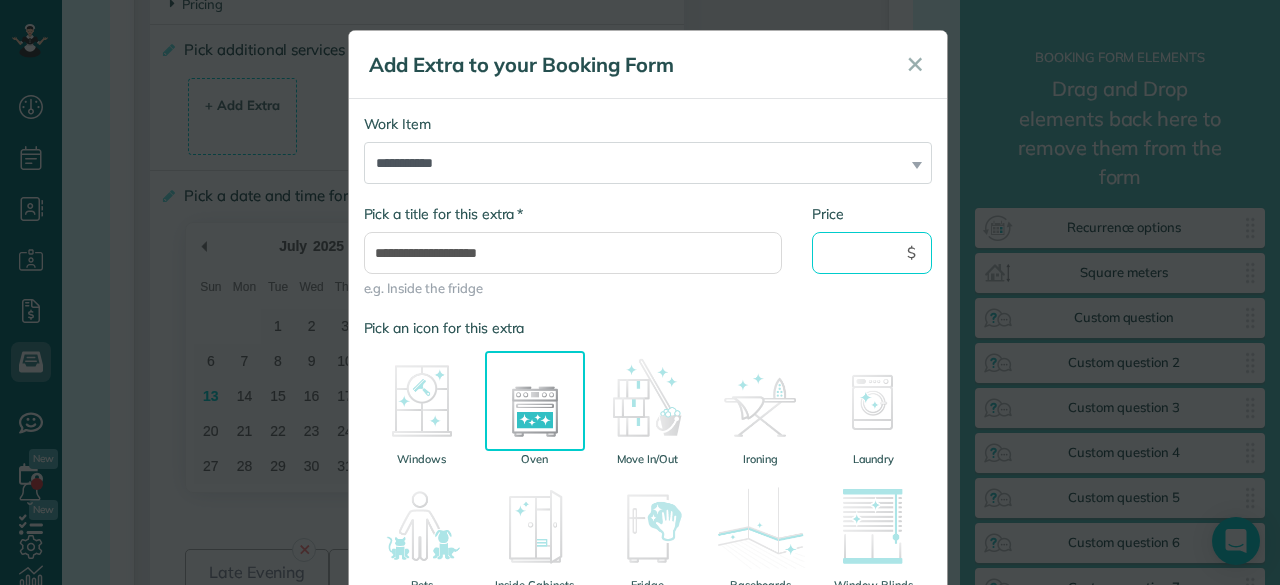 click on "Price" at bounding box center (872, 253) 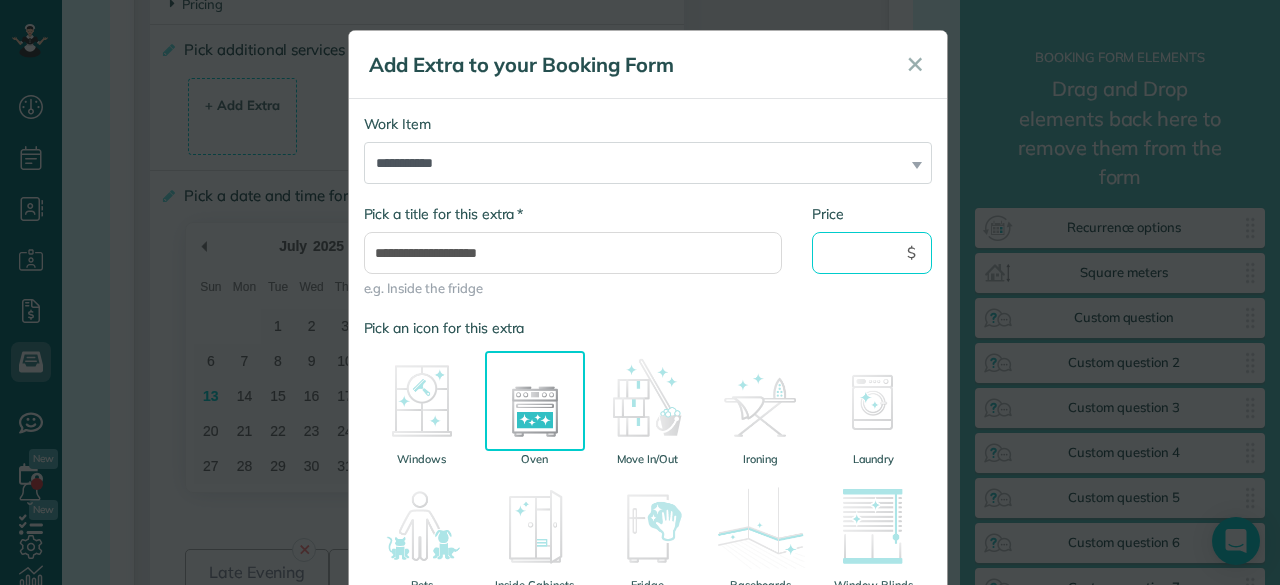 type on "**" 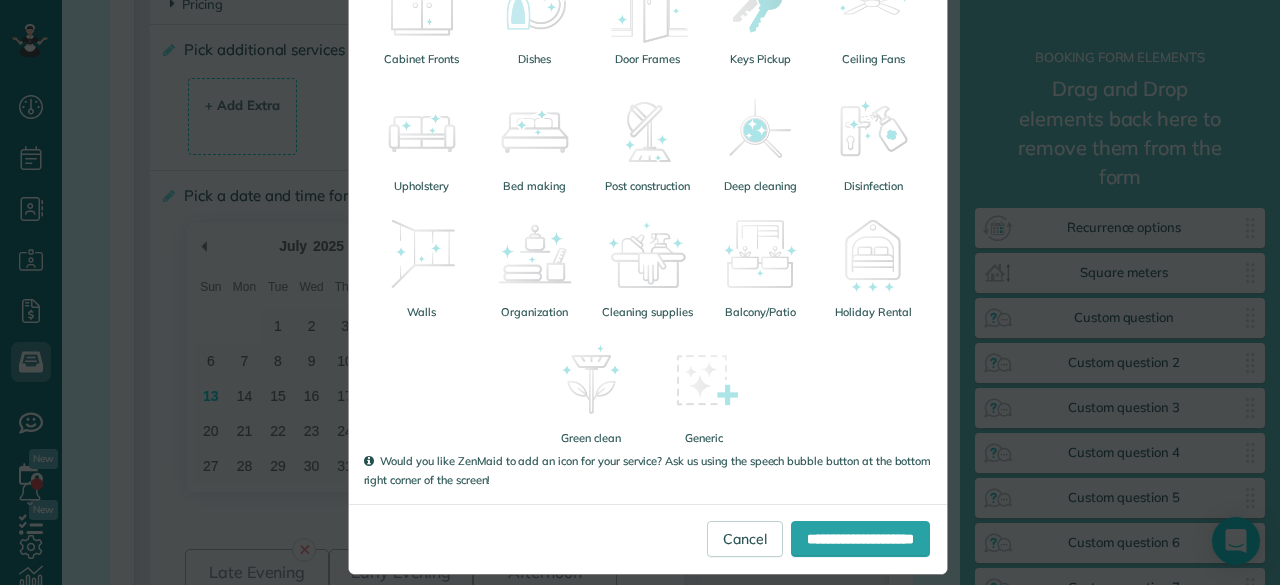 scroll, scrollTop: 671, scrollLeft: 0, axis: vertical 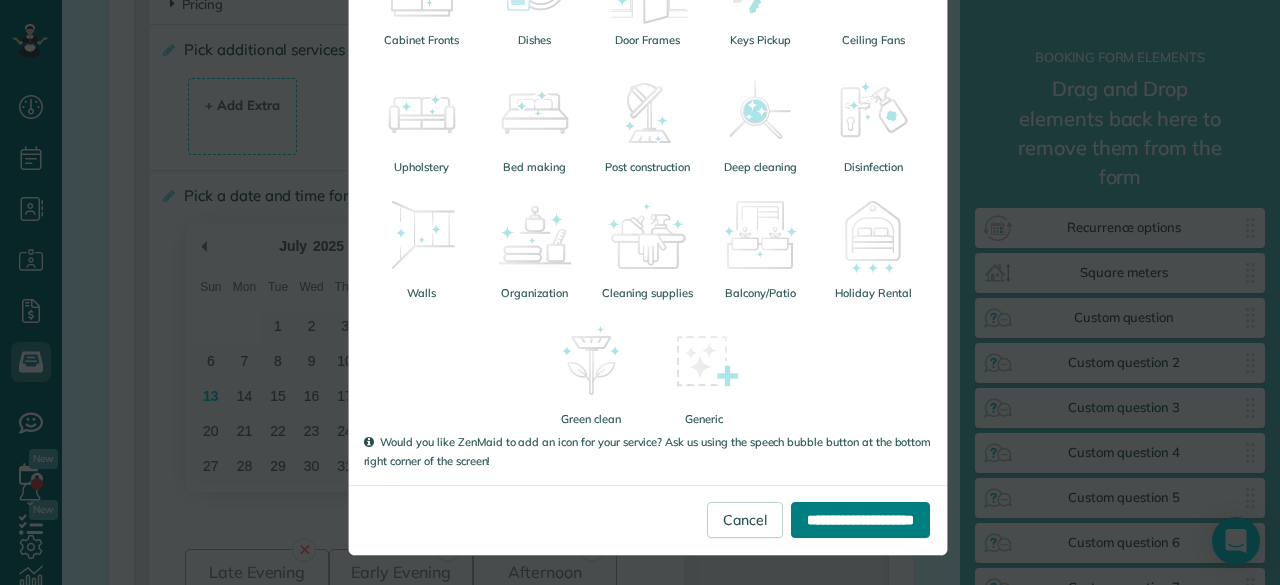 click on "**********" at bounding box center (860, 520) 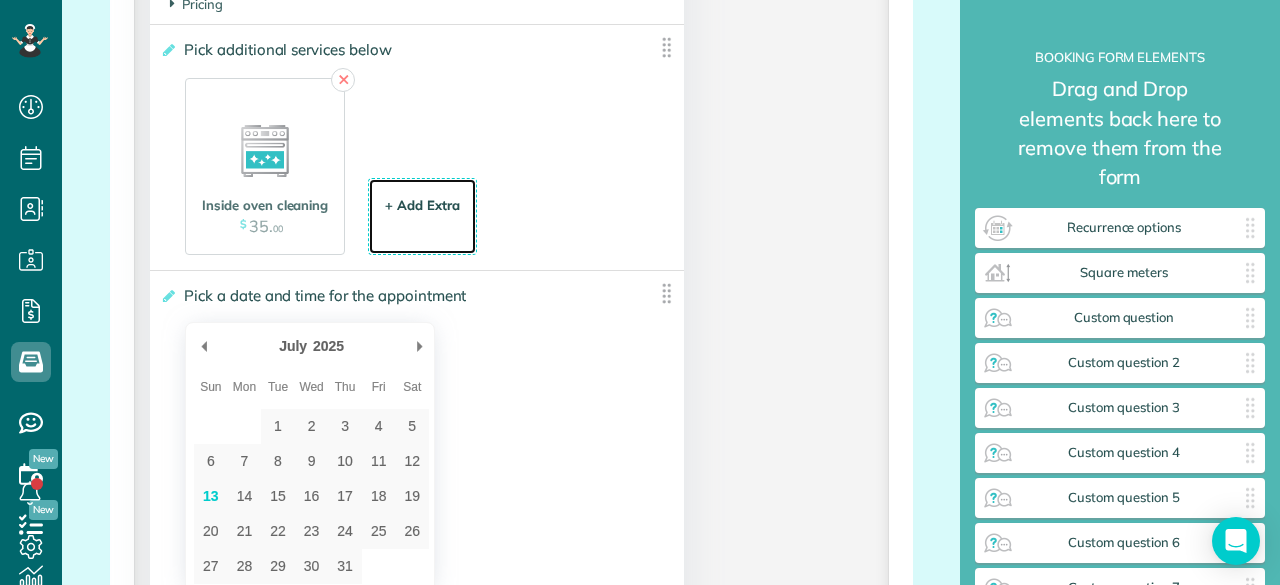 click on "+ Add Extra" at bounding box center [422, 205] 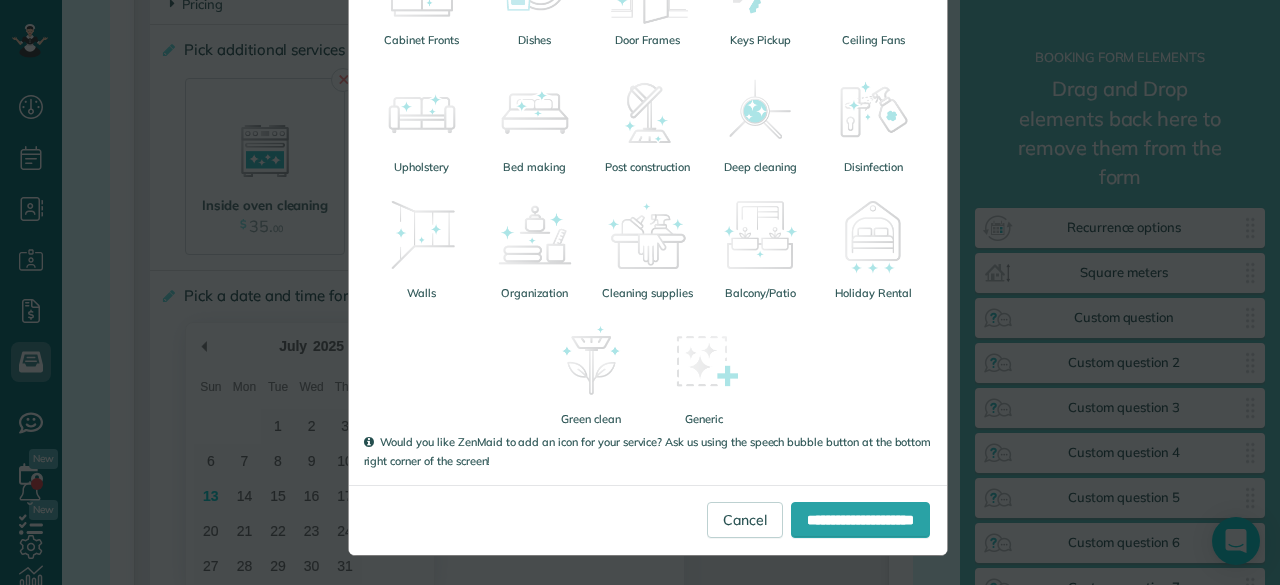 scroll, scrollTop: 0, scrollLeft: 0, axis: both 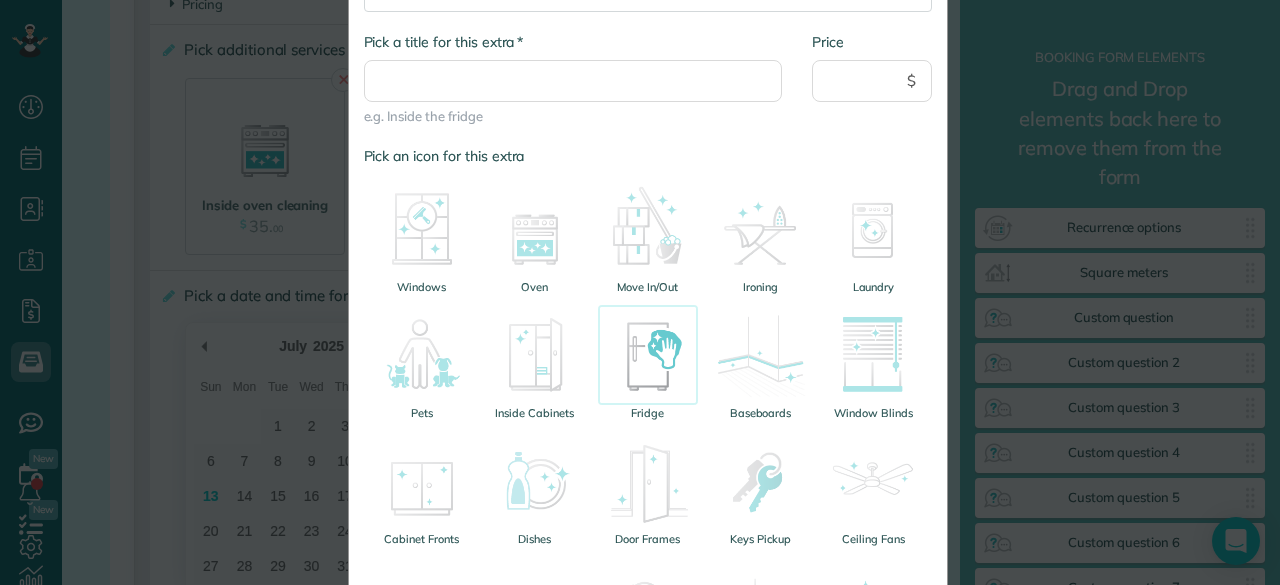 click at bounding box center [648, 355] 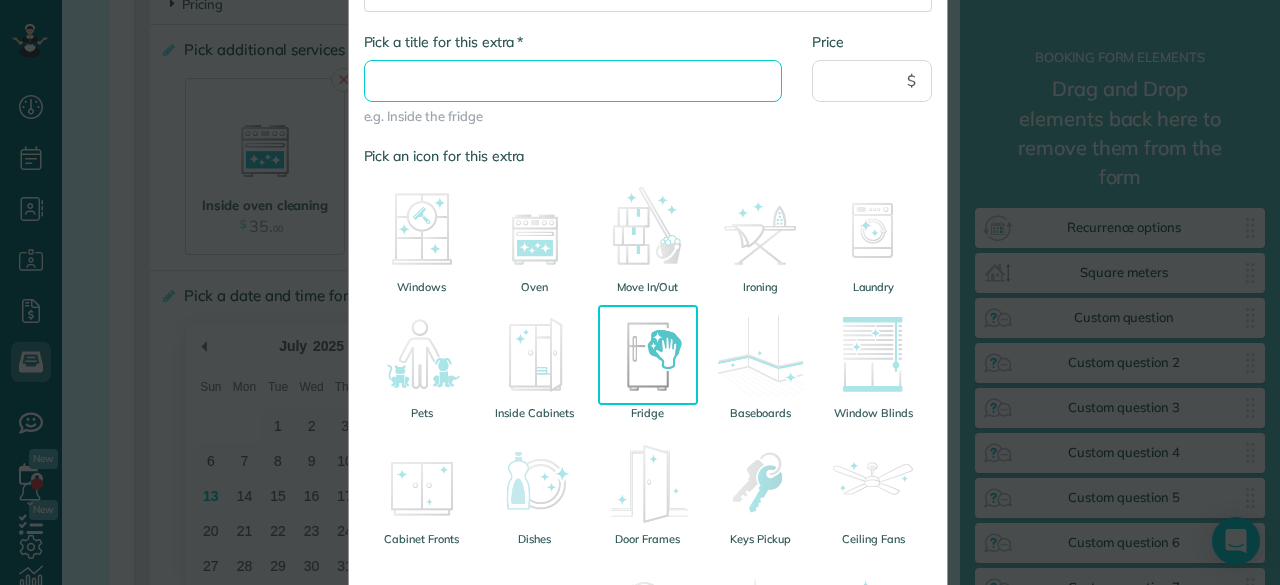 click on "*  Pick a title for this extra" at bounding box center [573, 81] 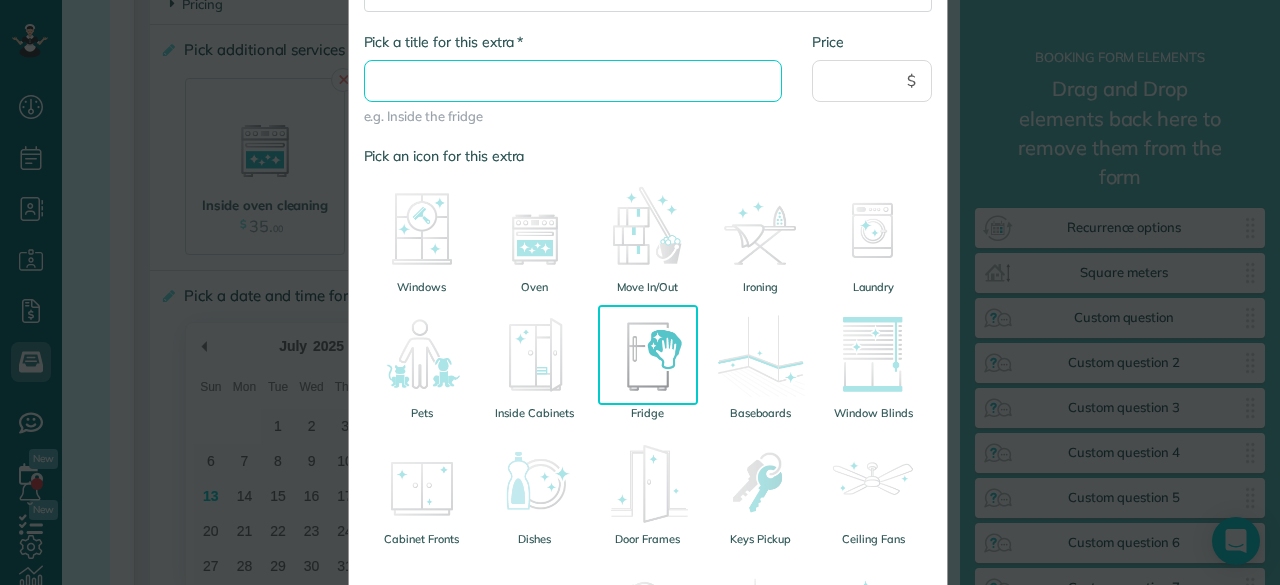 type on "**********" 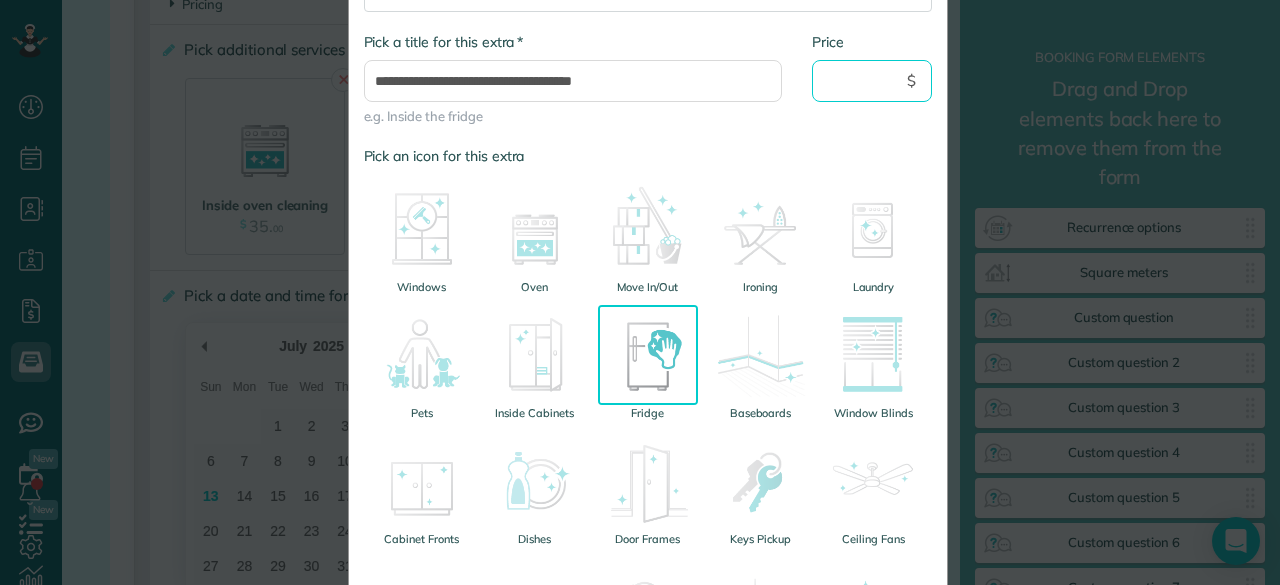 click on "Price" at bounding box center [872, 81] 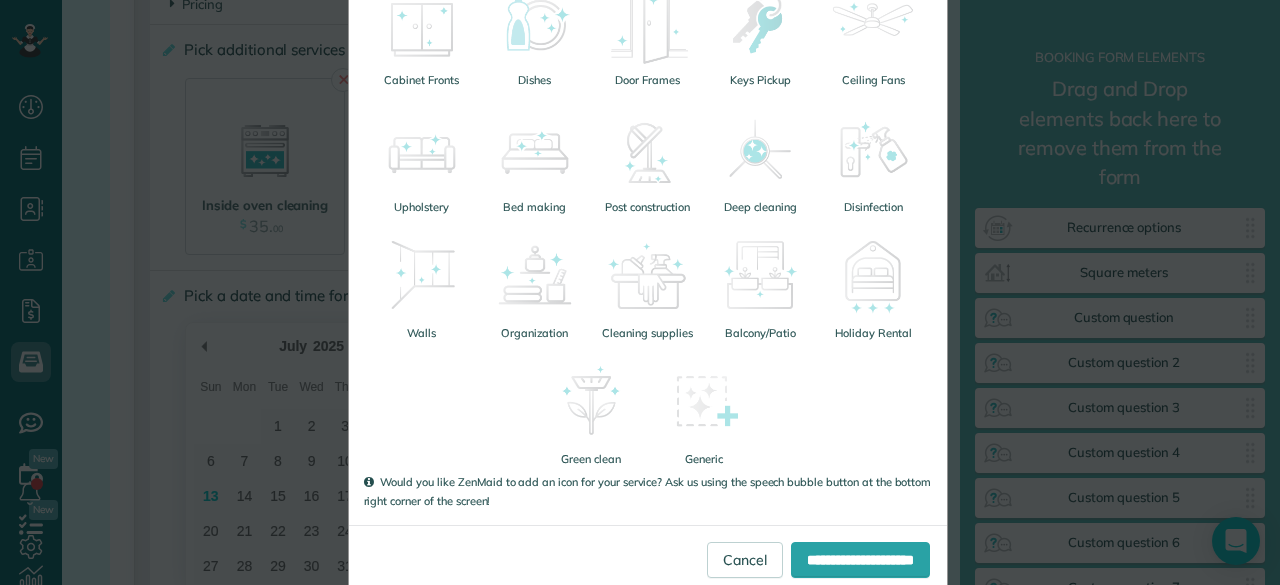 scroll, scrollTop: 671, scrollLeft: 0, axis: vertical 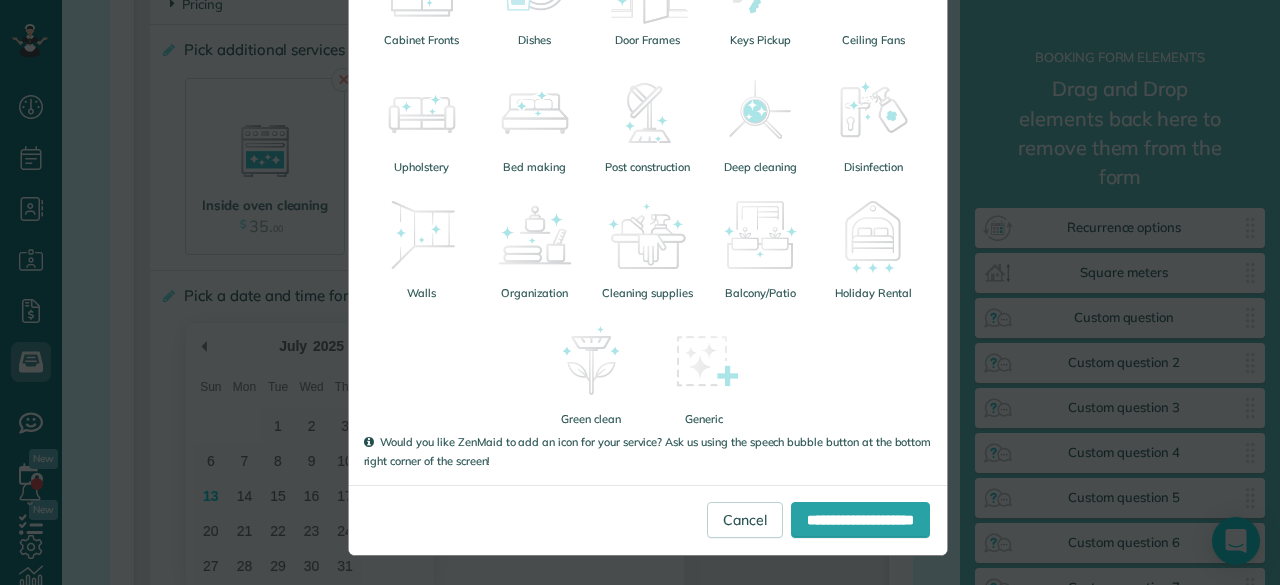 type on "**" 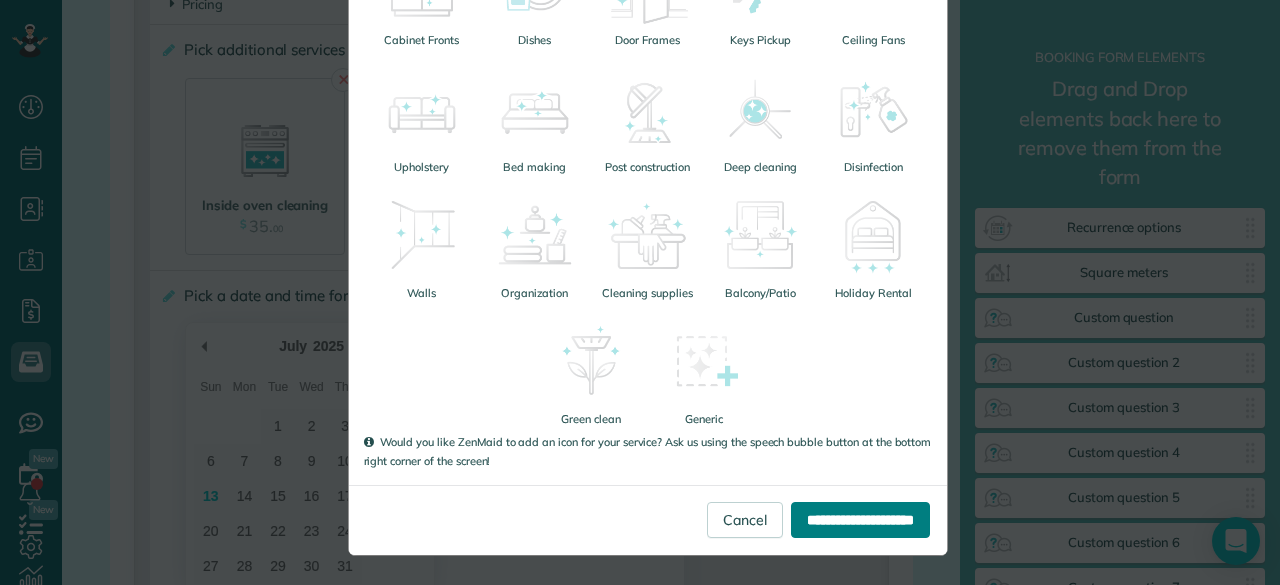 click on "**********" at bounding box center [860, 520] 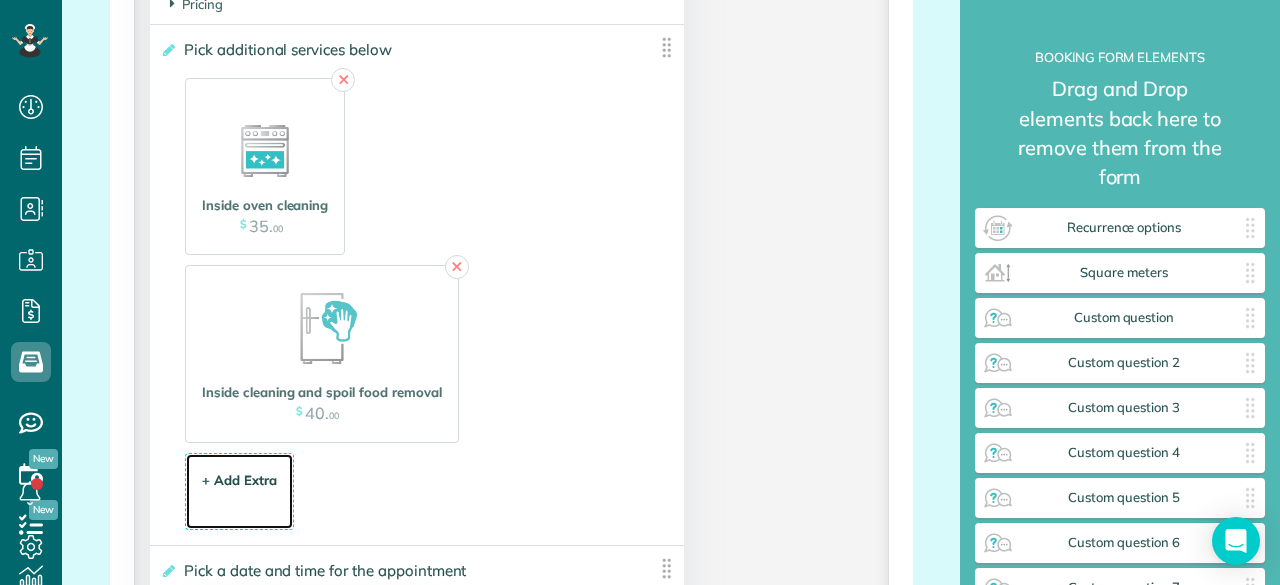 click on "+ Add Extra" at bounding box center [239, 480] 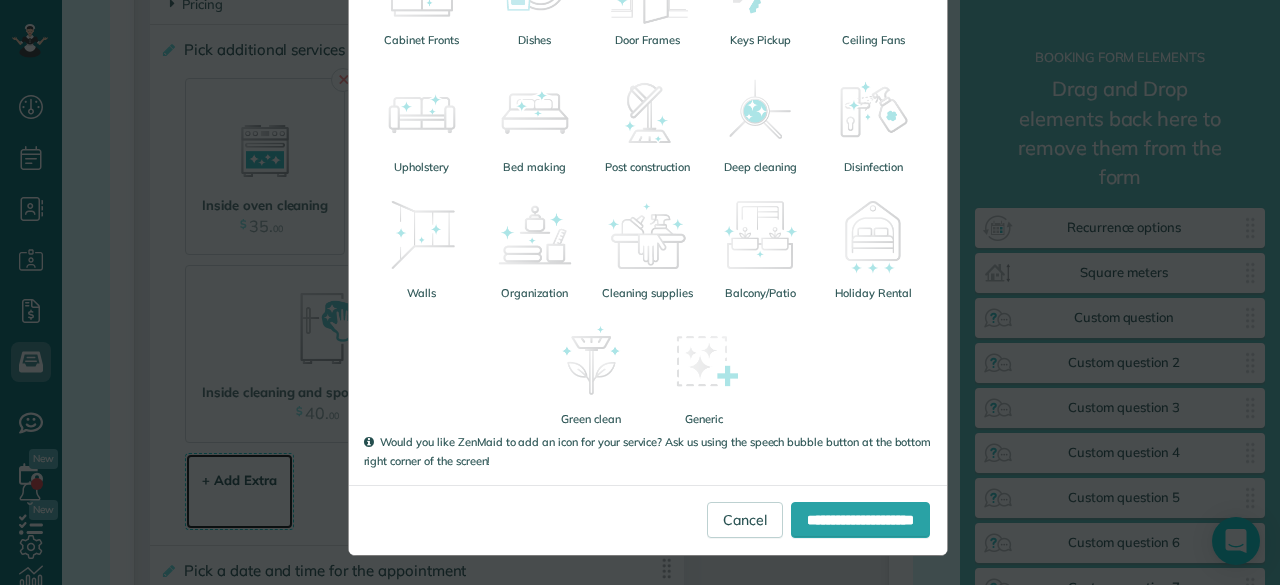 scroll, scrollTop: 0, scrollLeft: 0, axis: both 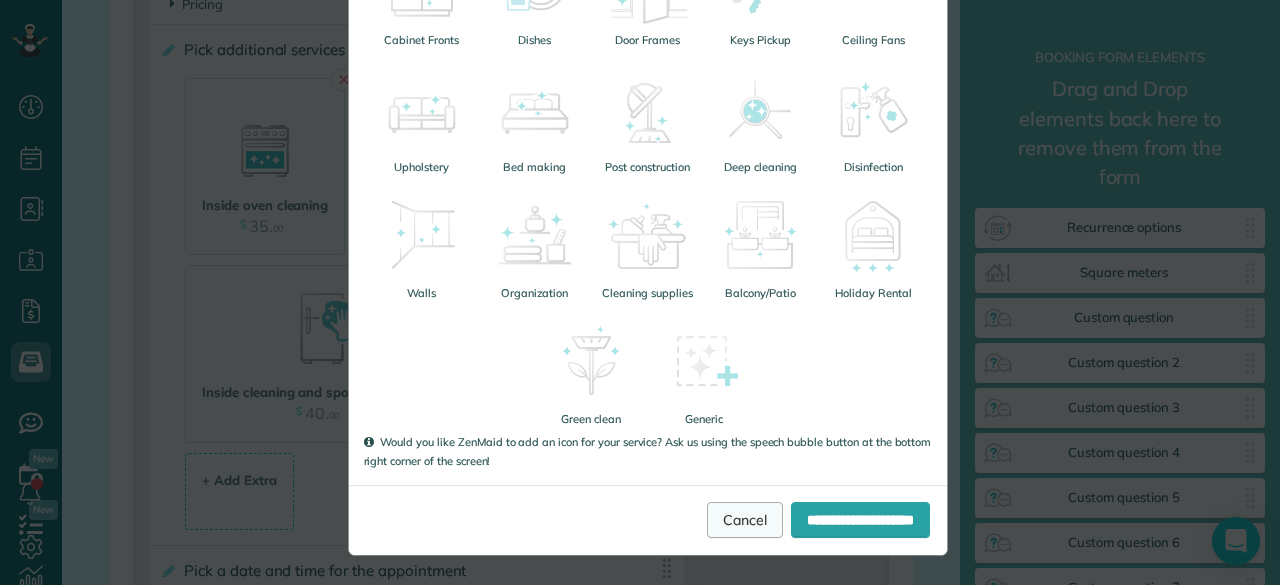 click on "Cancel" at bounding box center [745, 520] 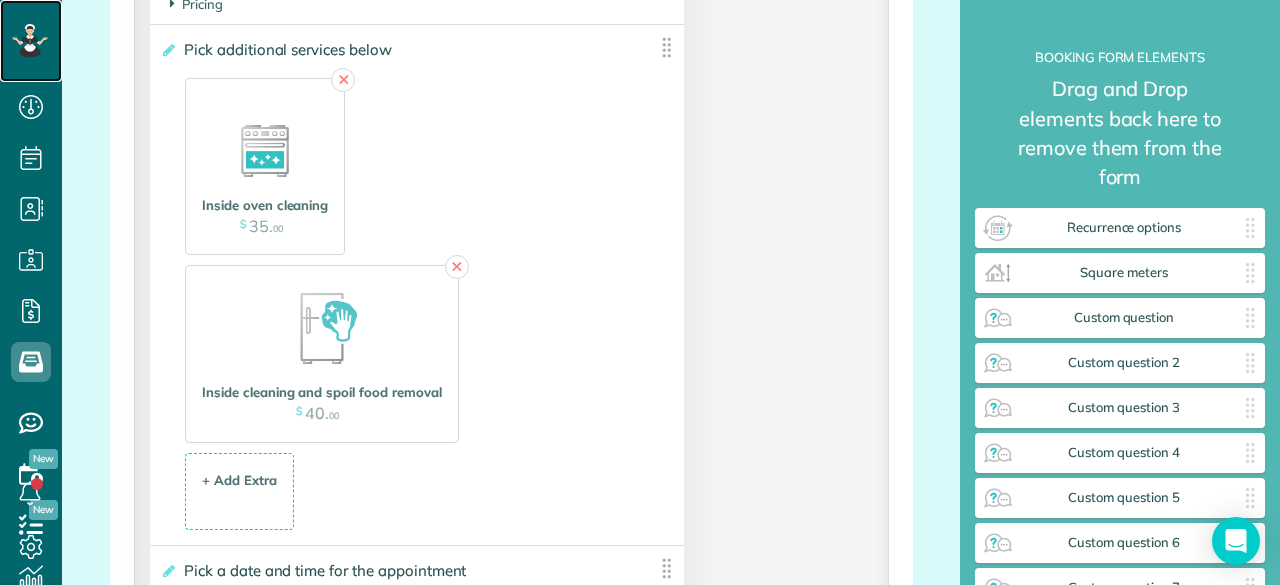 click 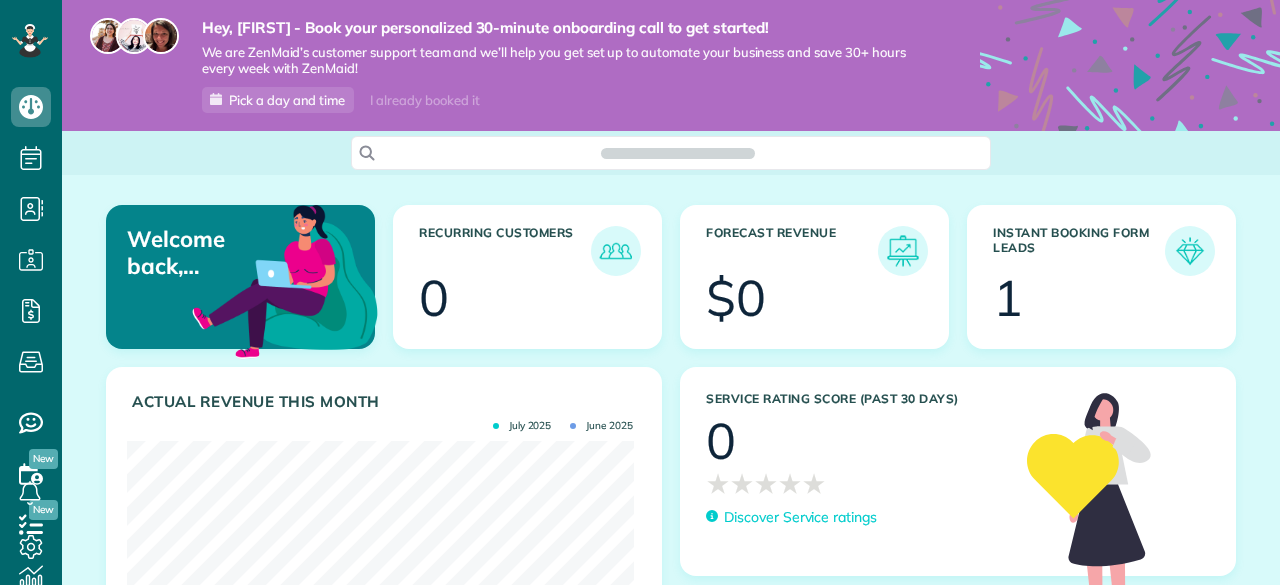 scroll, scrollTop: 0, scrollLeft: 0, axis: both 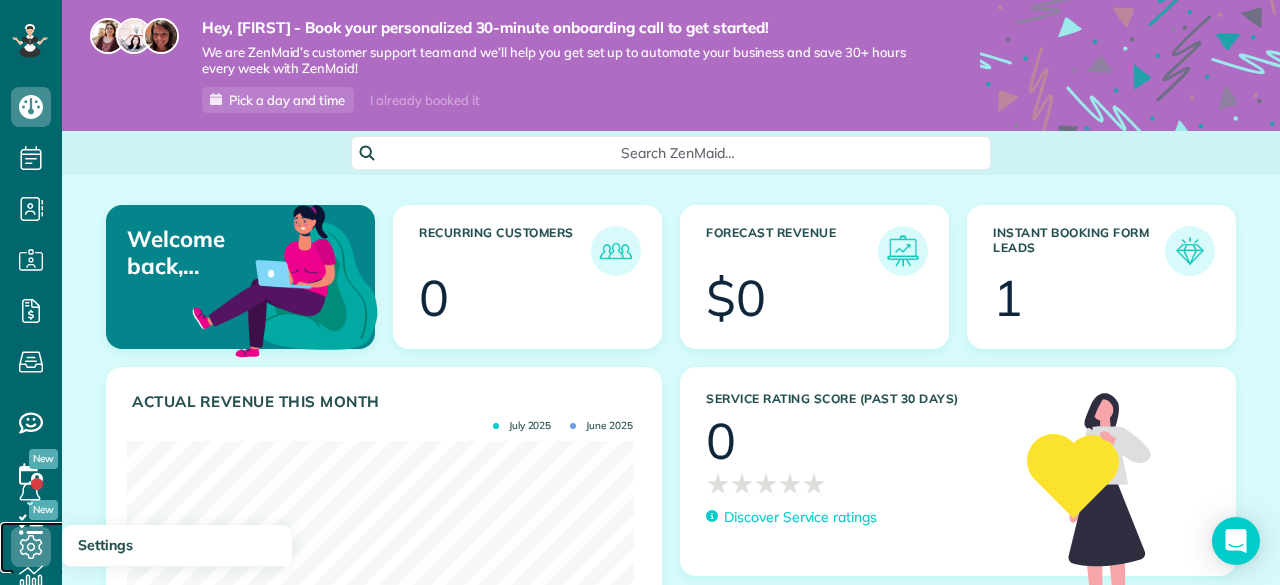click 